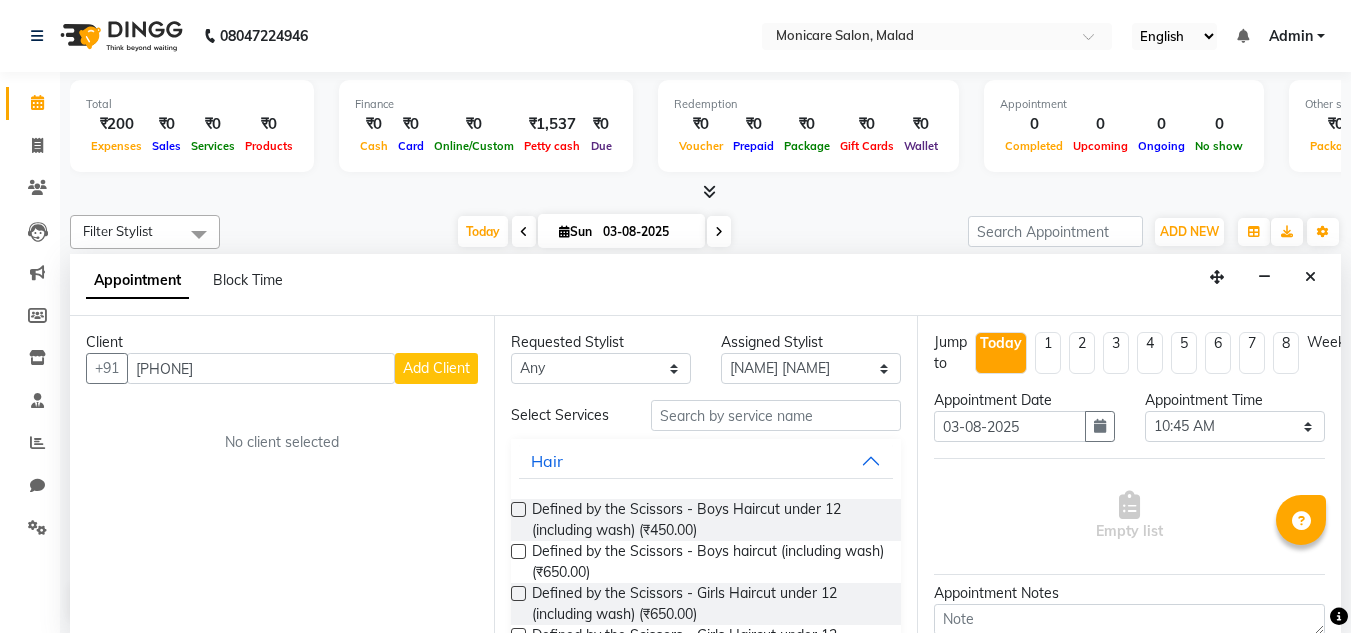 select on "86646" 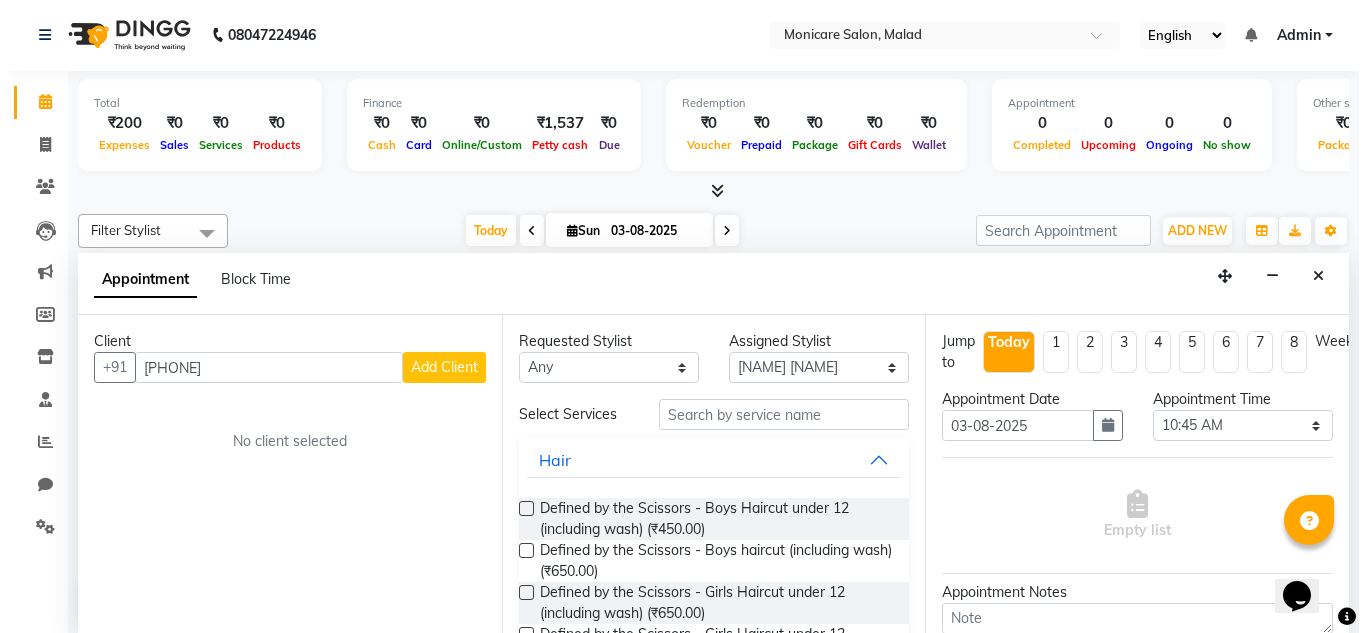 scroll, scrollTop: 0, scrollLeft: 0, axis: both 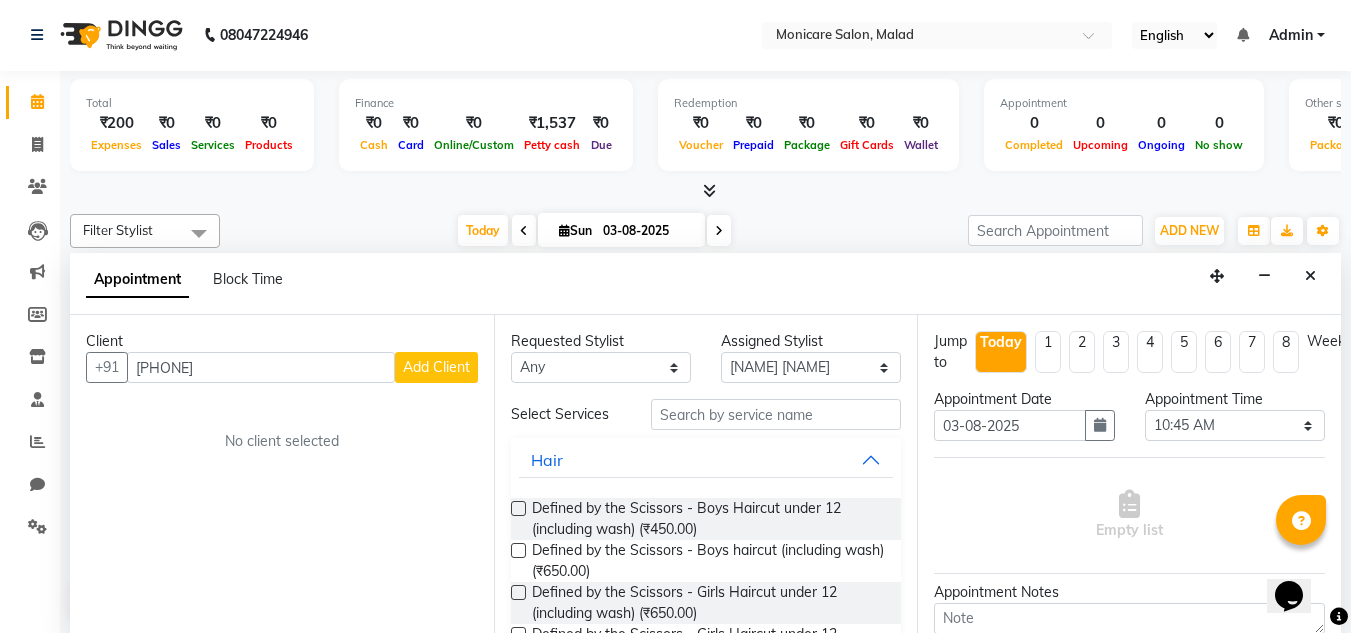 type on "[PHONE]" 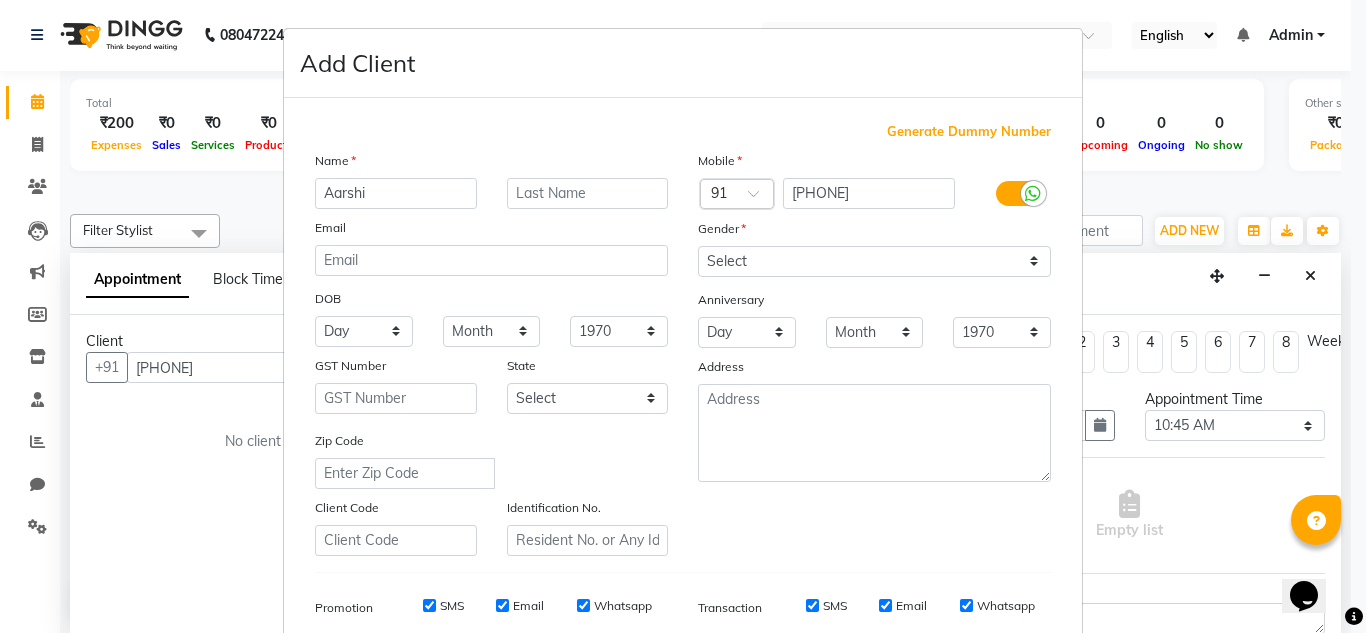 type on "Aarshi" 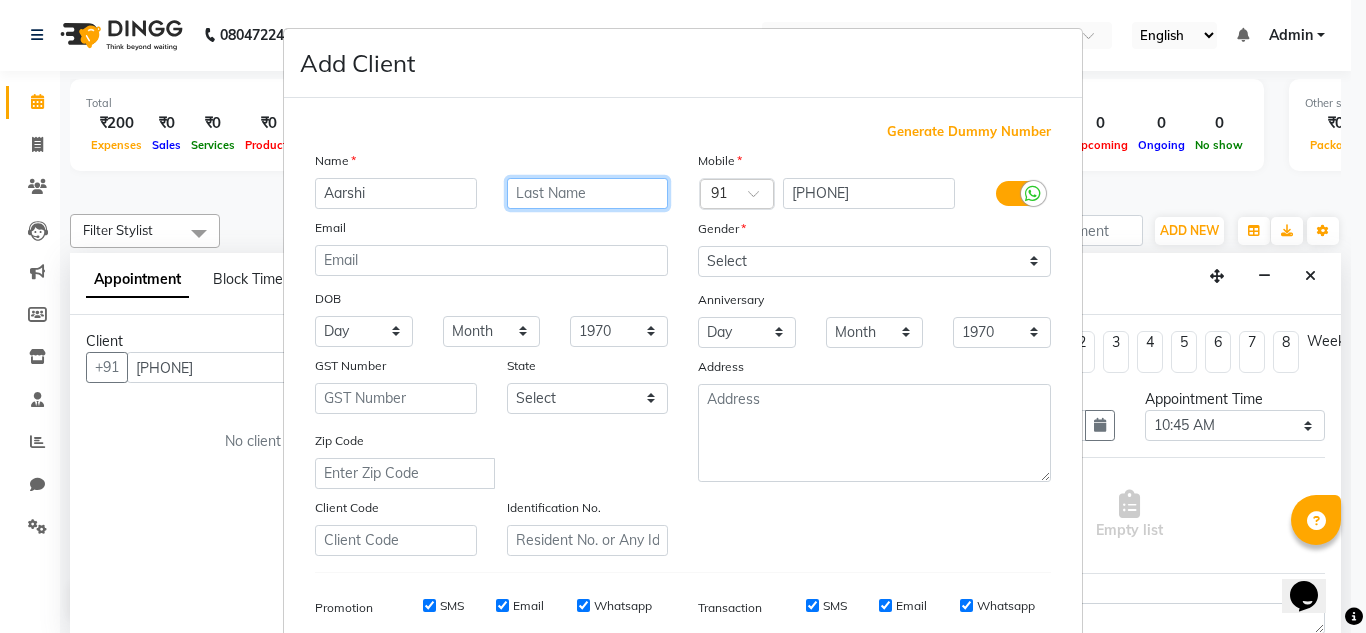 click at bounding box center [588, 193] 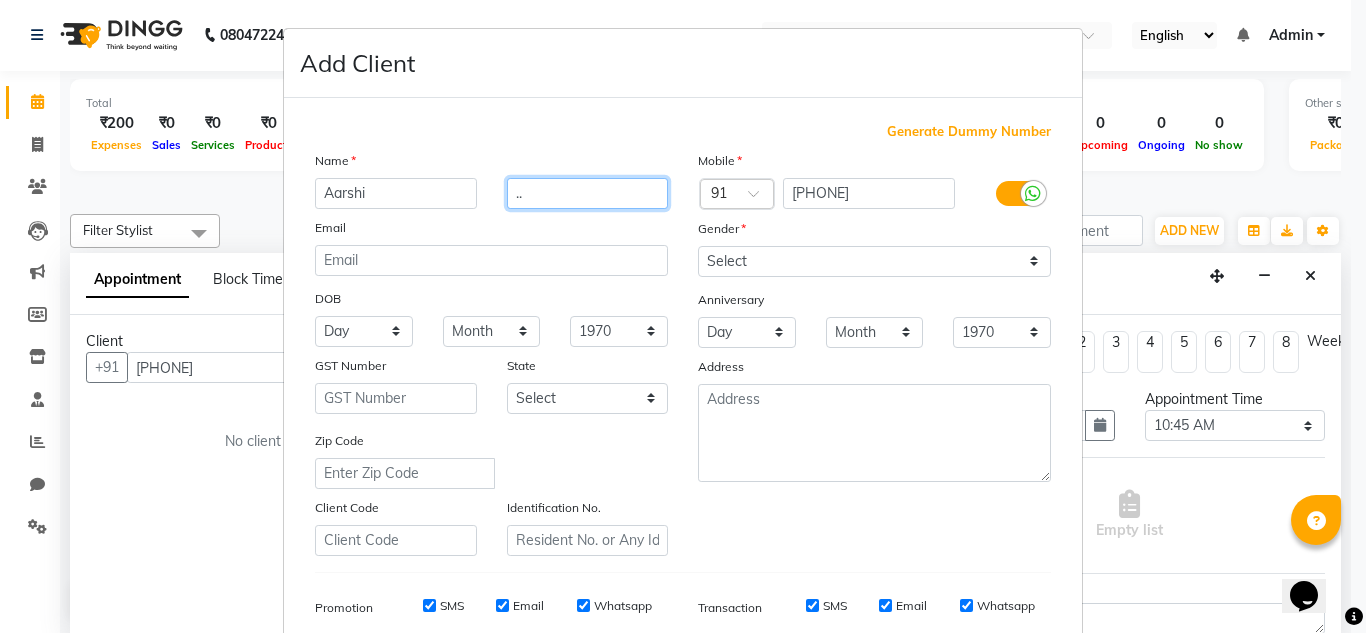 type on ".." 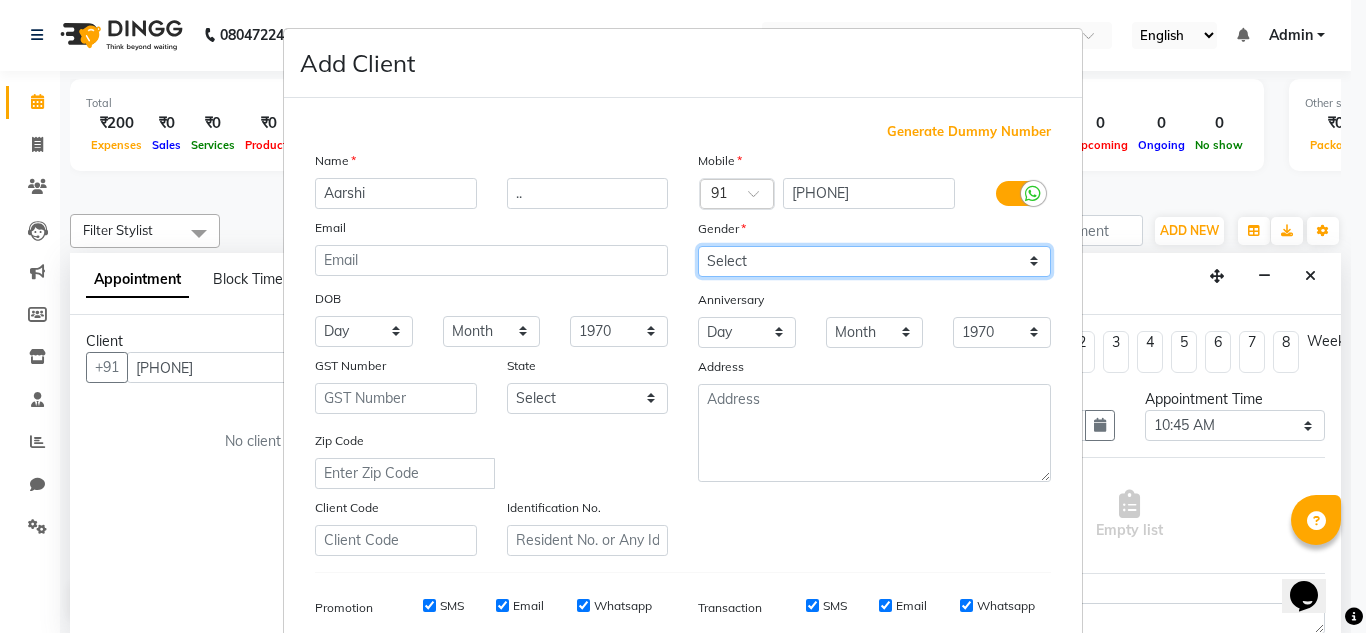 click on "Select Male Female Other Prefer Not To Say" at bounding box center [874, 261] 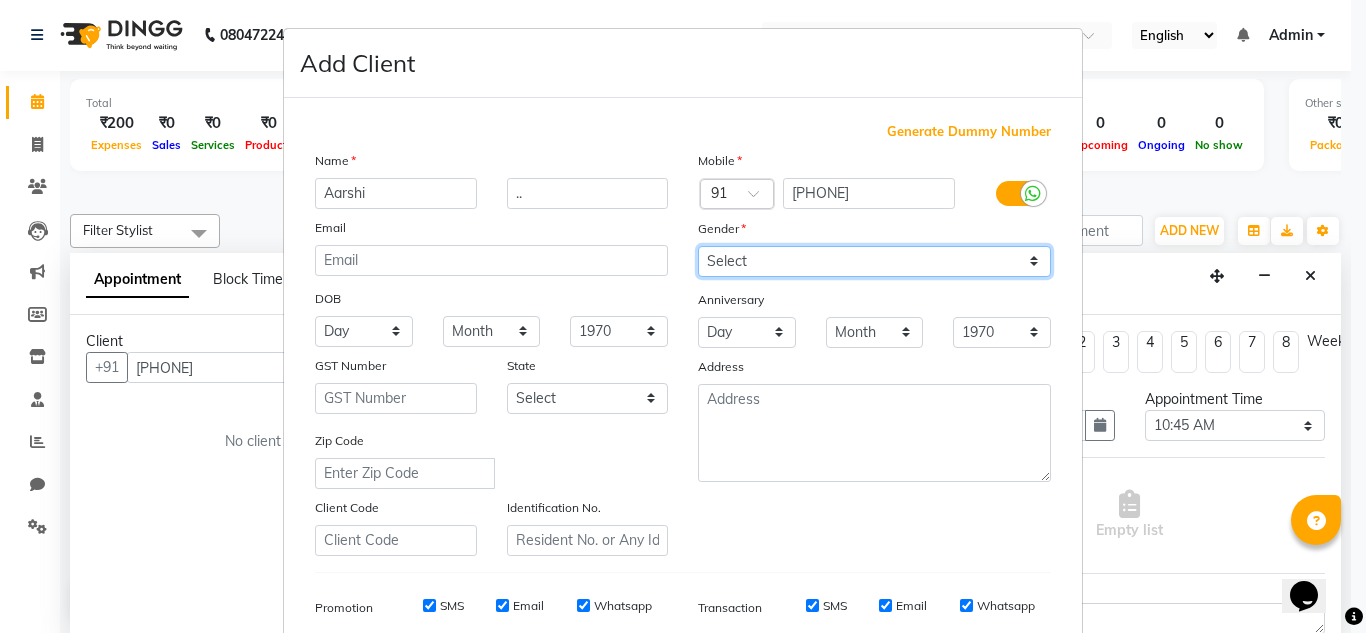 select on "female" 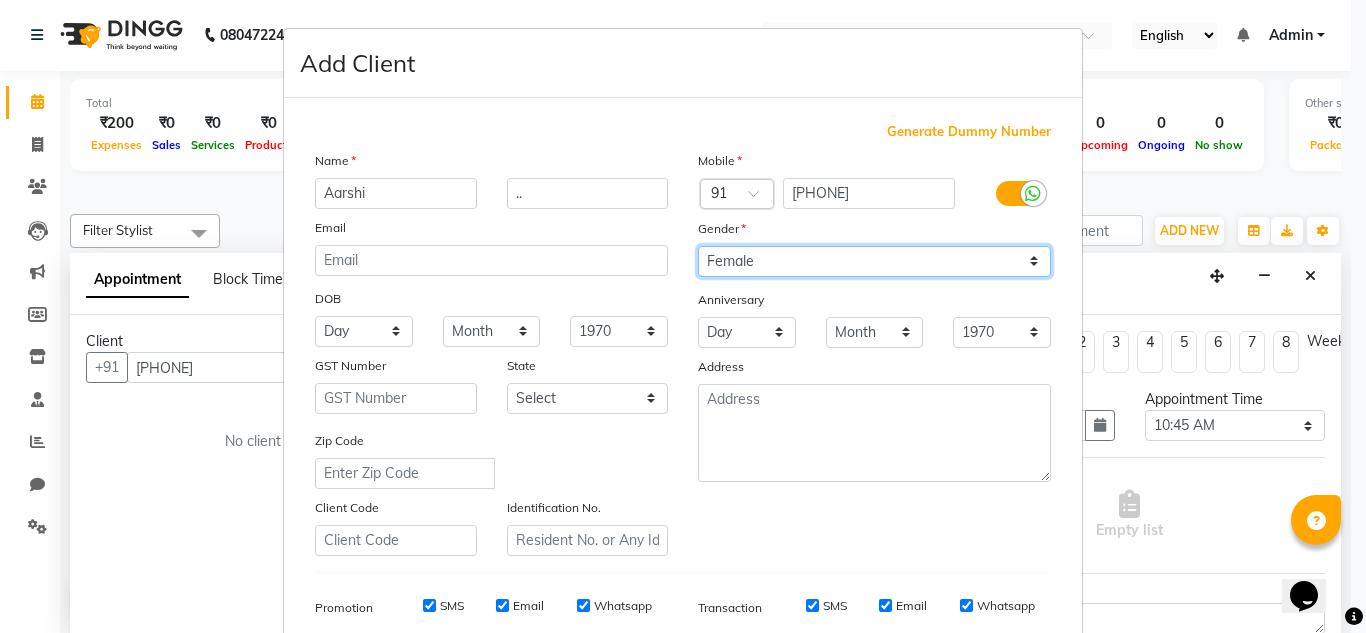 click on "Select Male Female Other Prefer Not To Say" at bounding box center (874, 261) 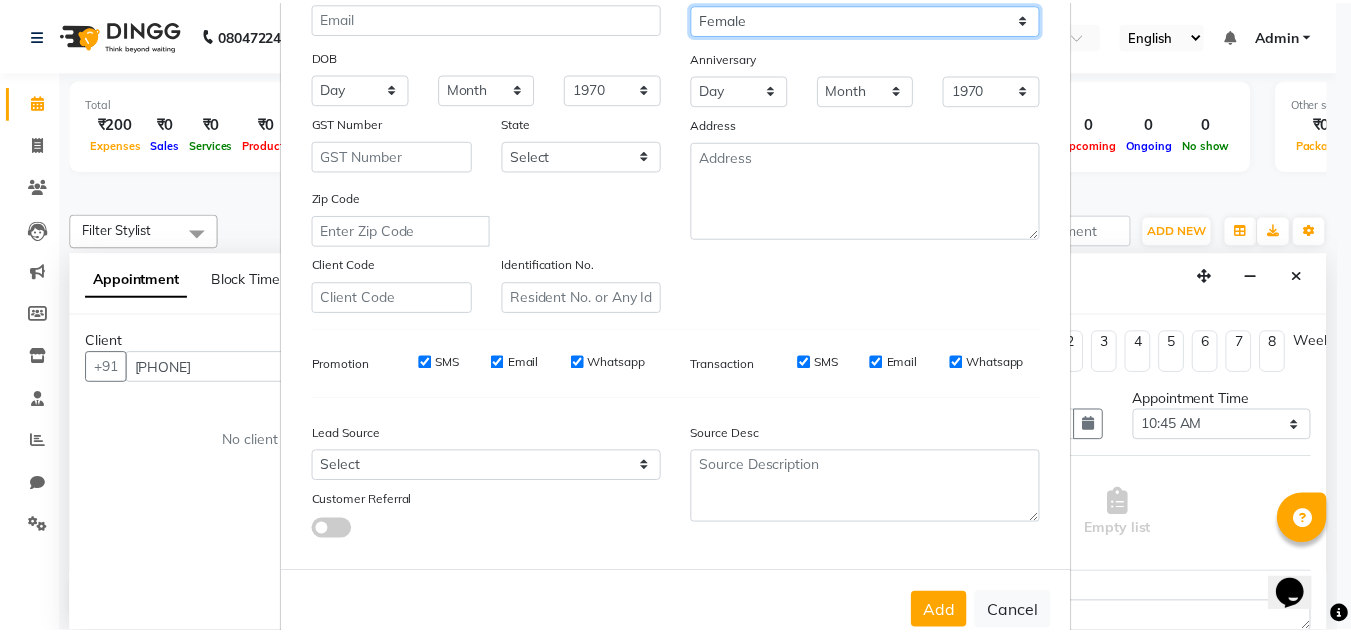 scroll, scrollTop: 290, scrollLeft: 0, axis: vertical 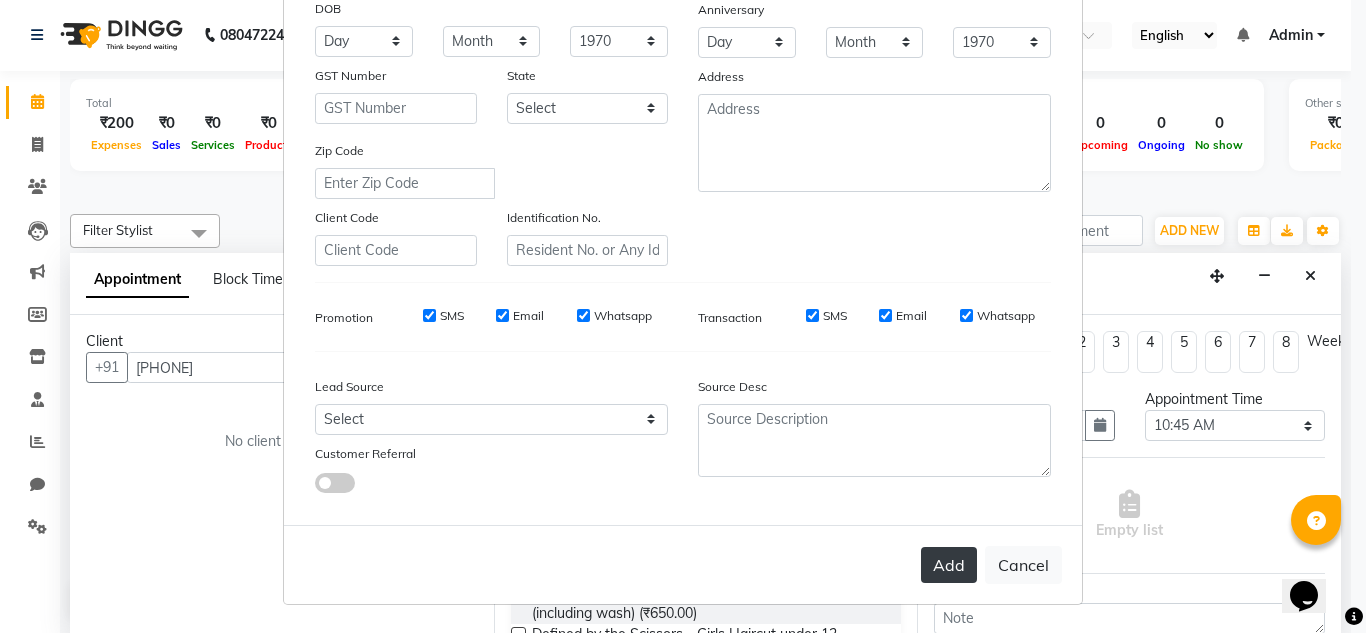 click on "Add" at bounding box center [949, 565] 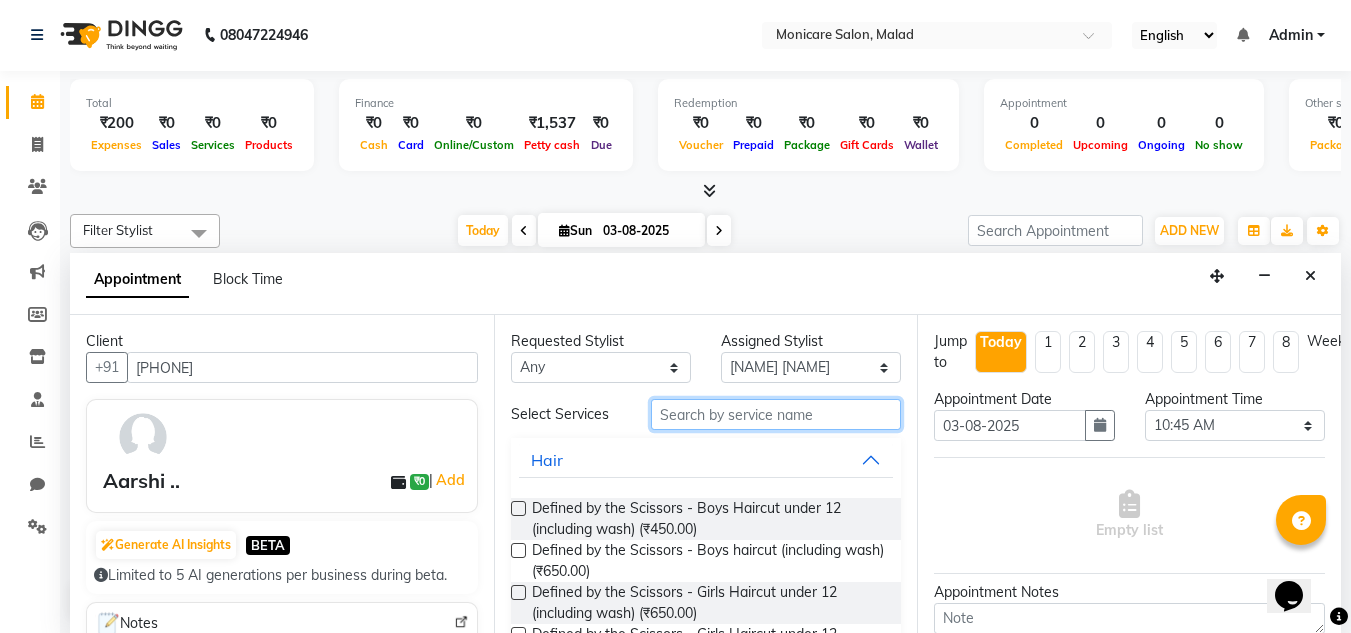 click at bounding box center [776, 414] 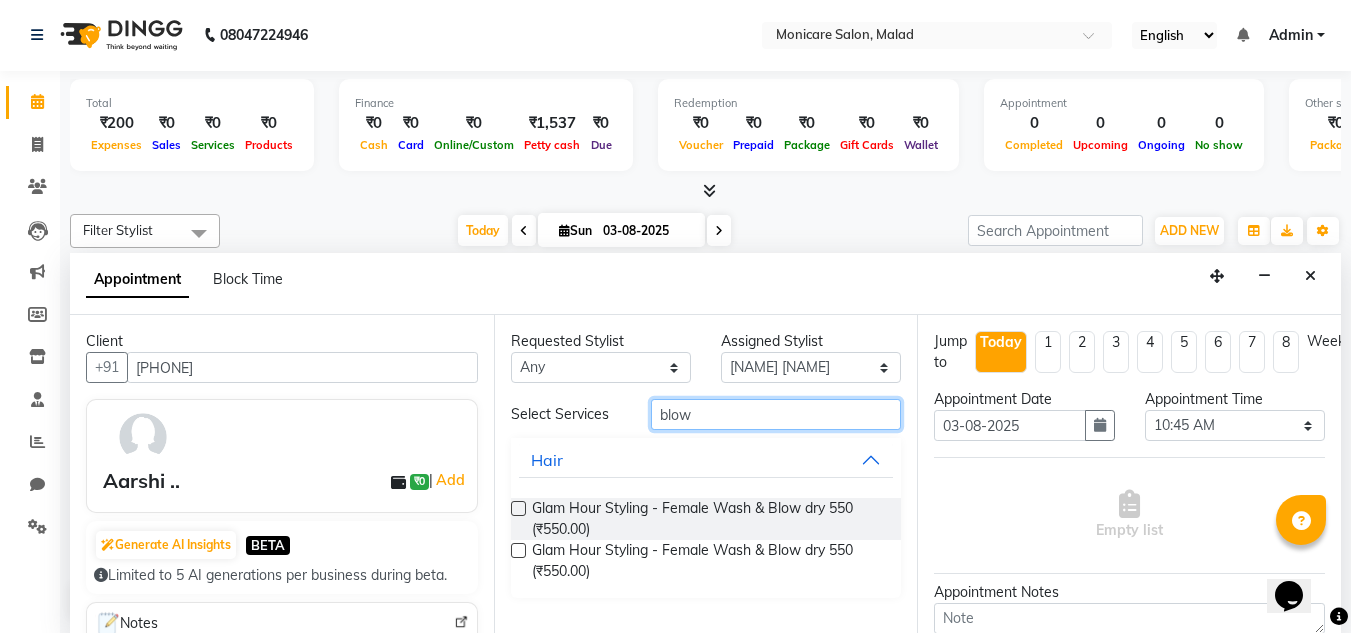 type on "blow" 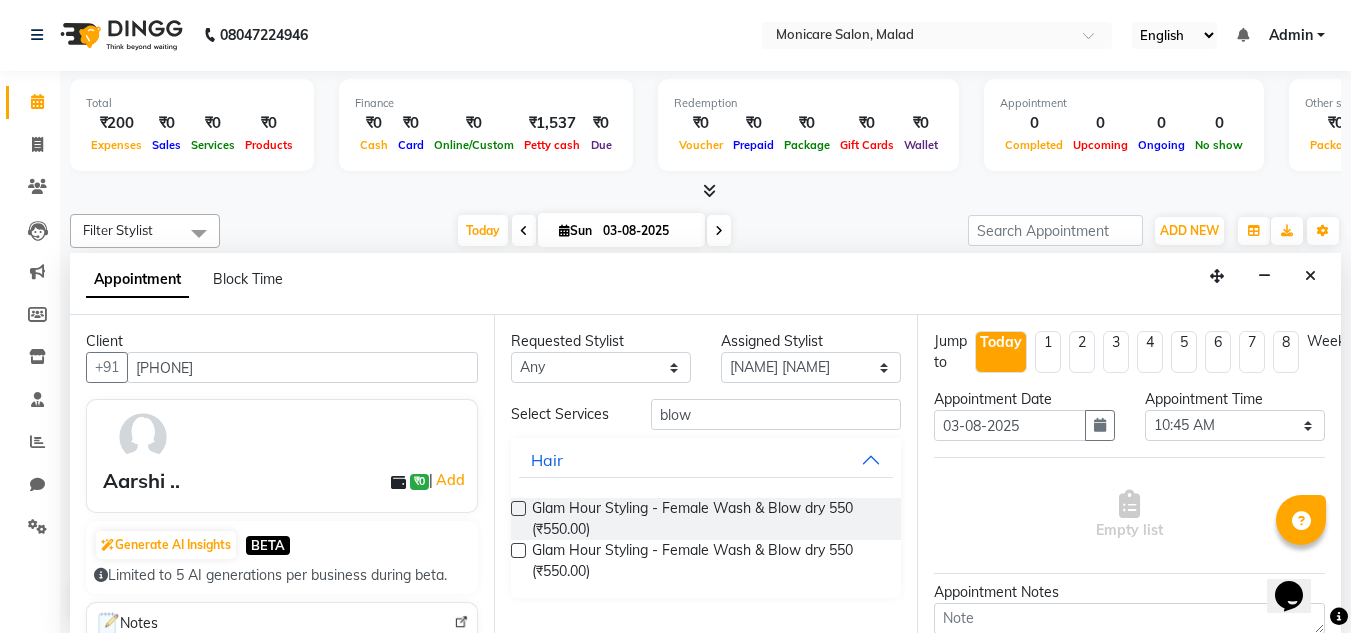 click at bounding box center (518, 550) 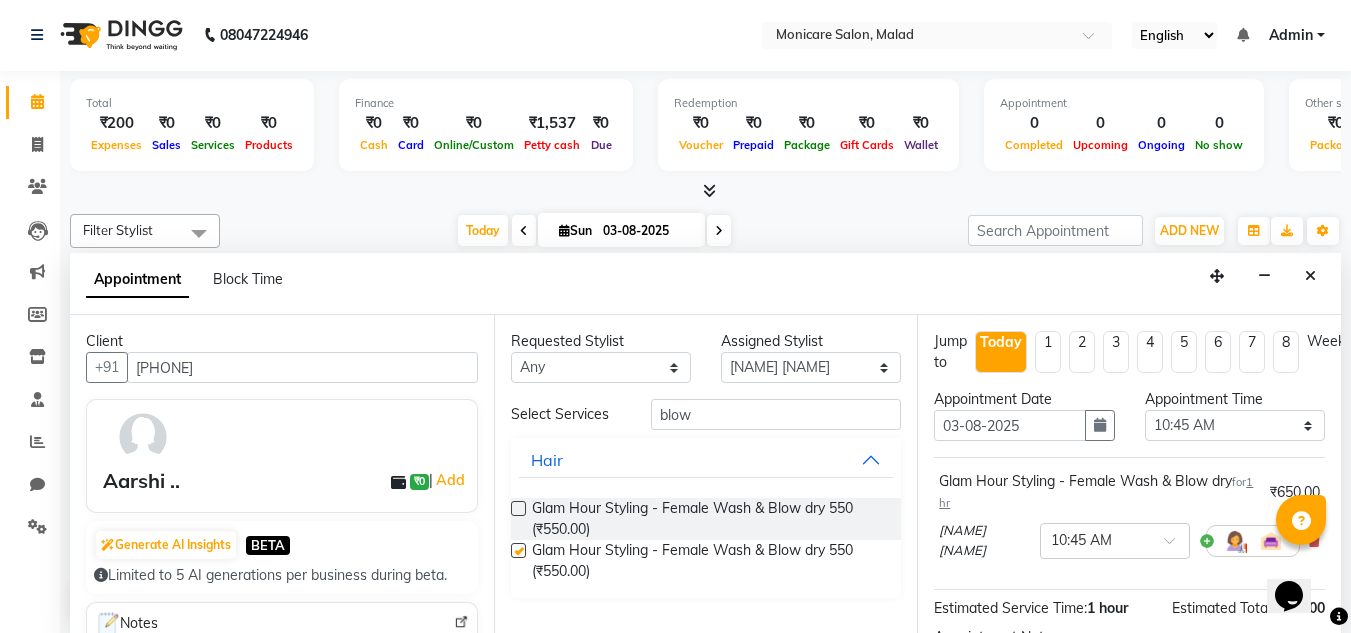 checkbox on "false" 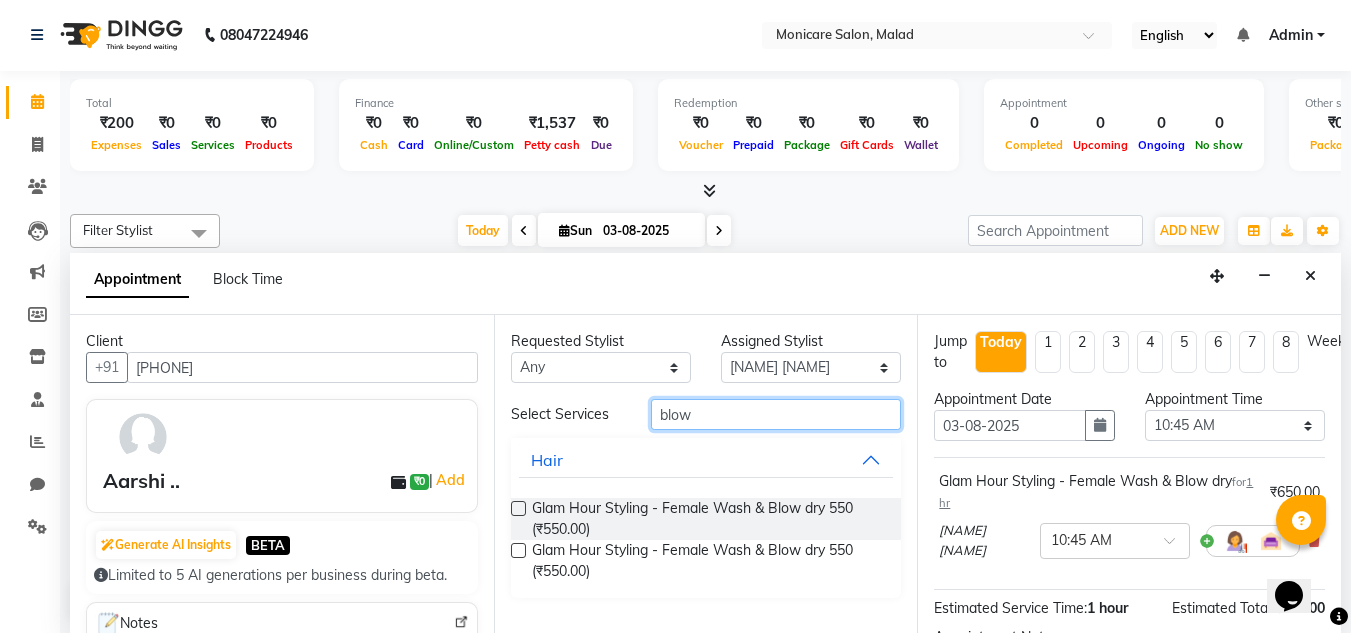 click on "blow" at bounding box center [776, 414] 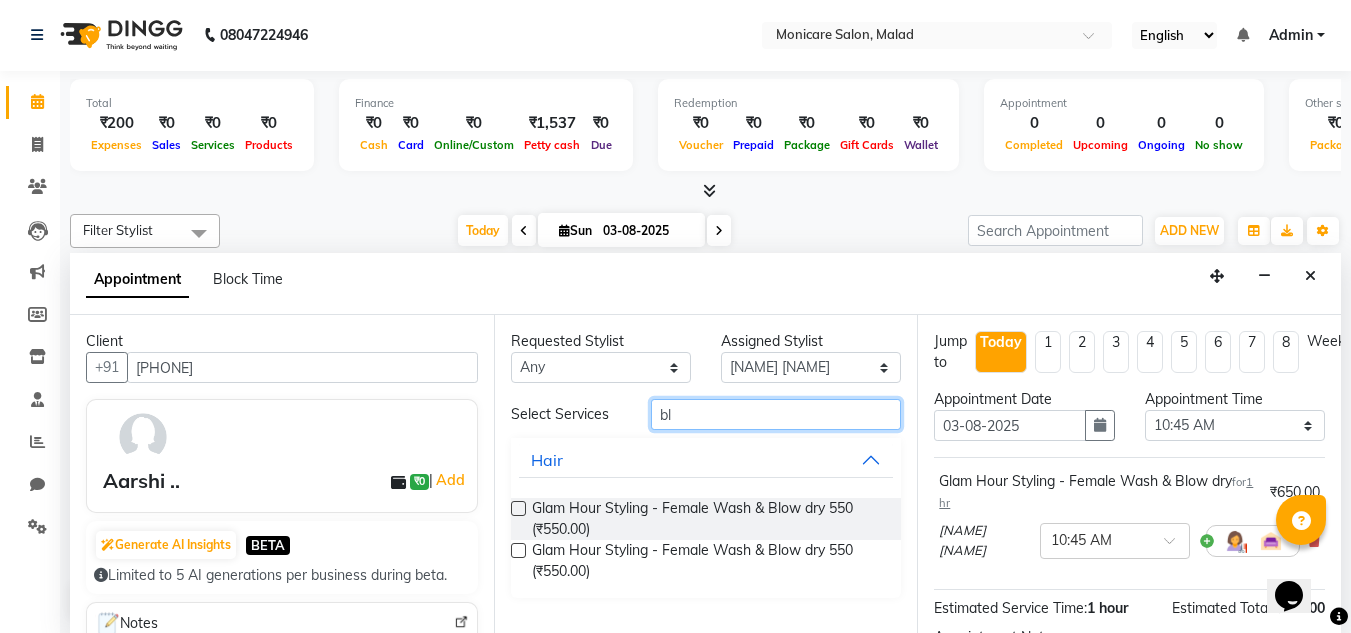 type on "b" 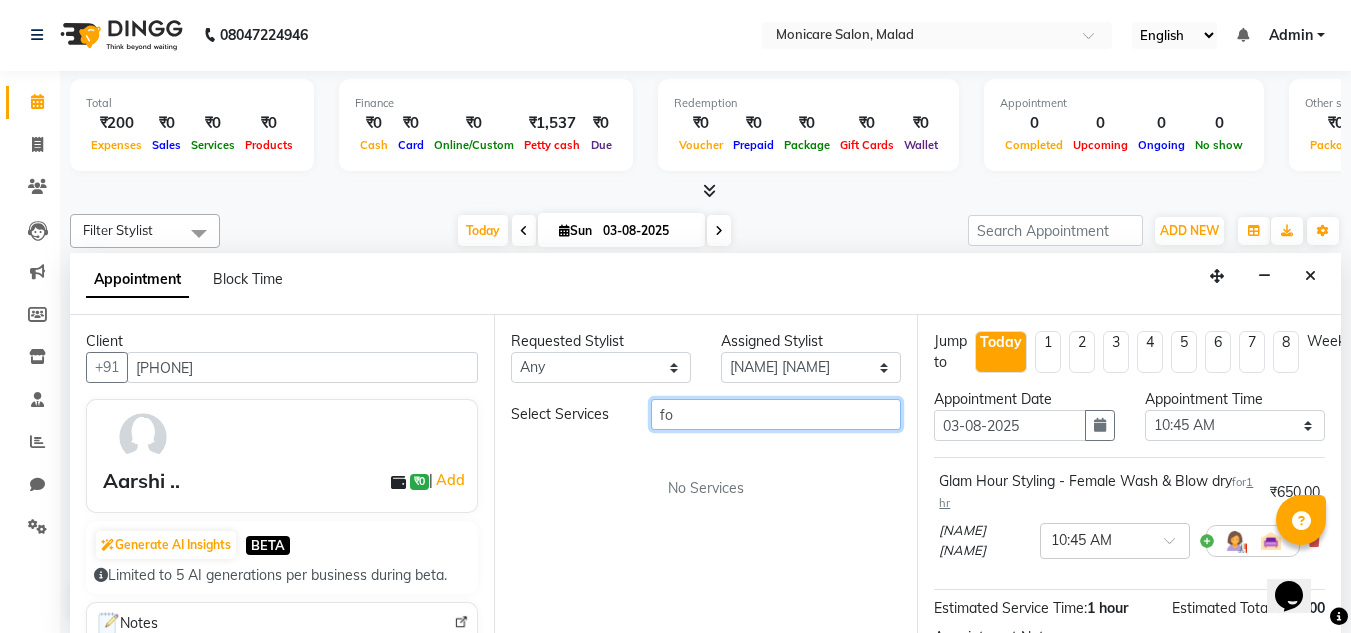 type on "f" 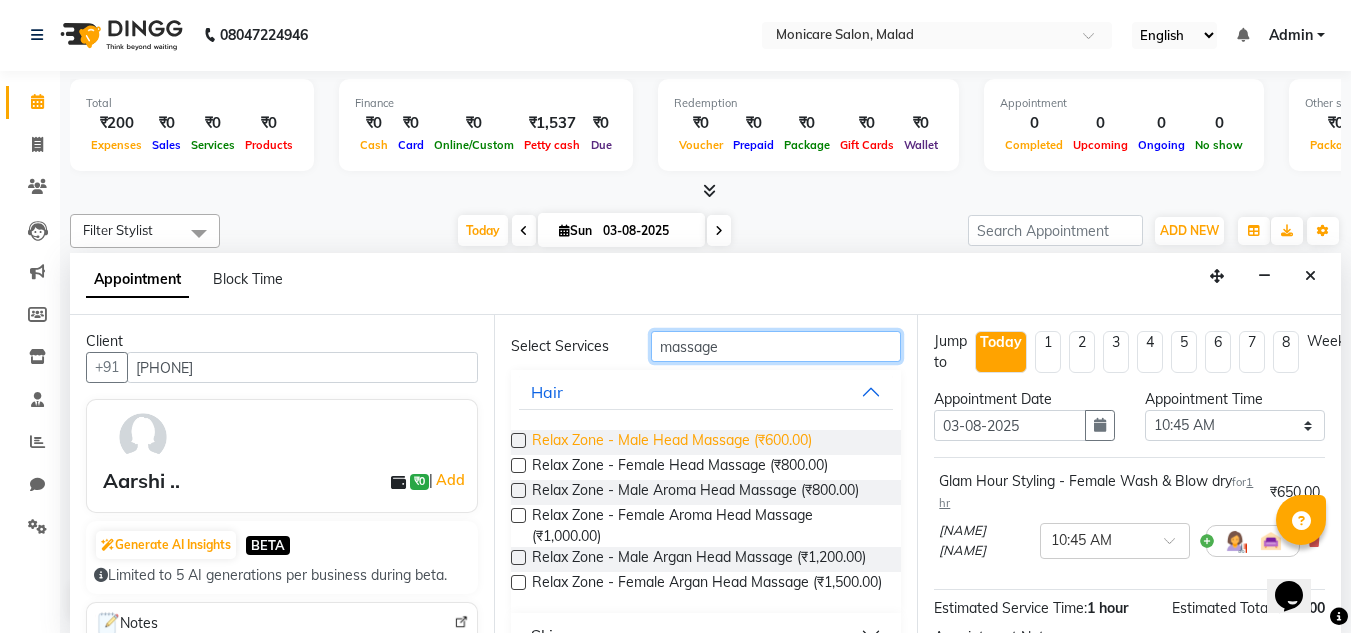 scroll, scrollTop: 67, scrollLeft: 0, axis: vertical 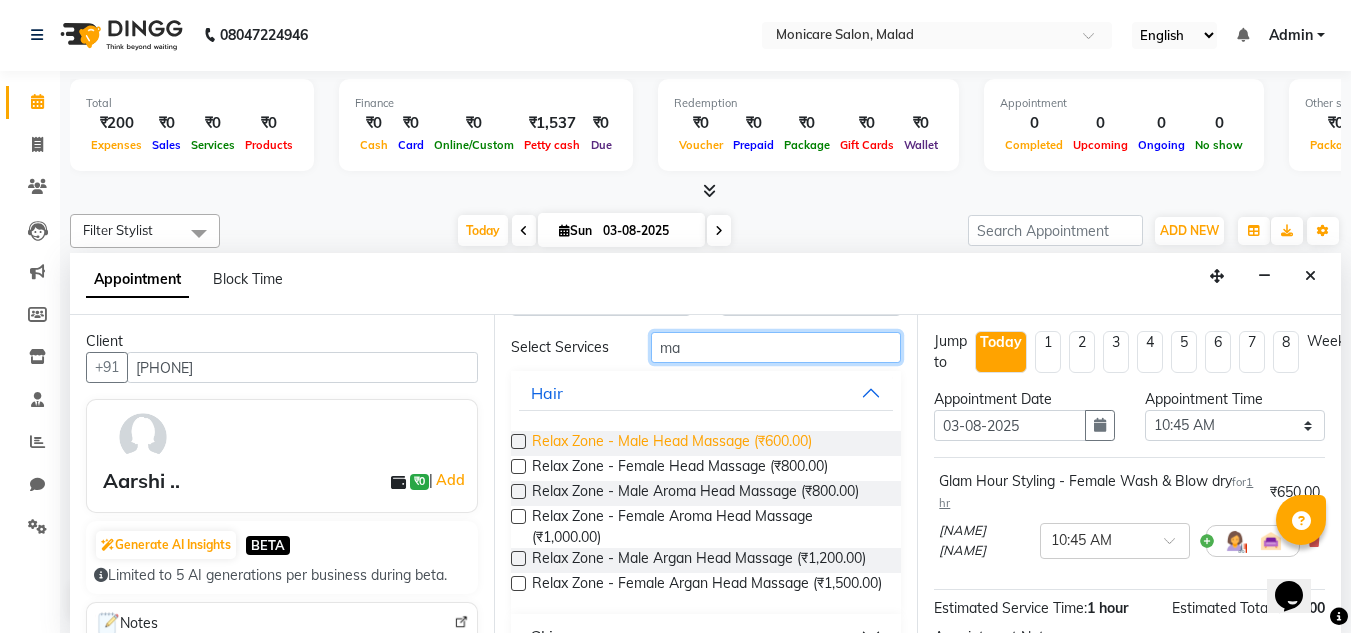 type on "m" 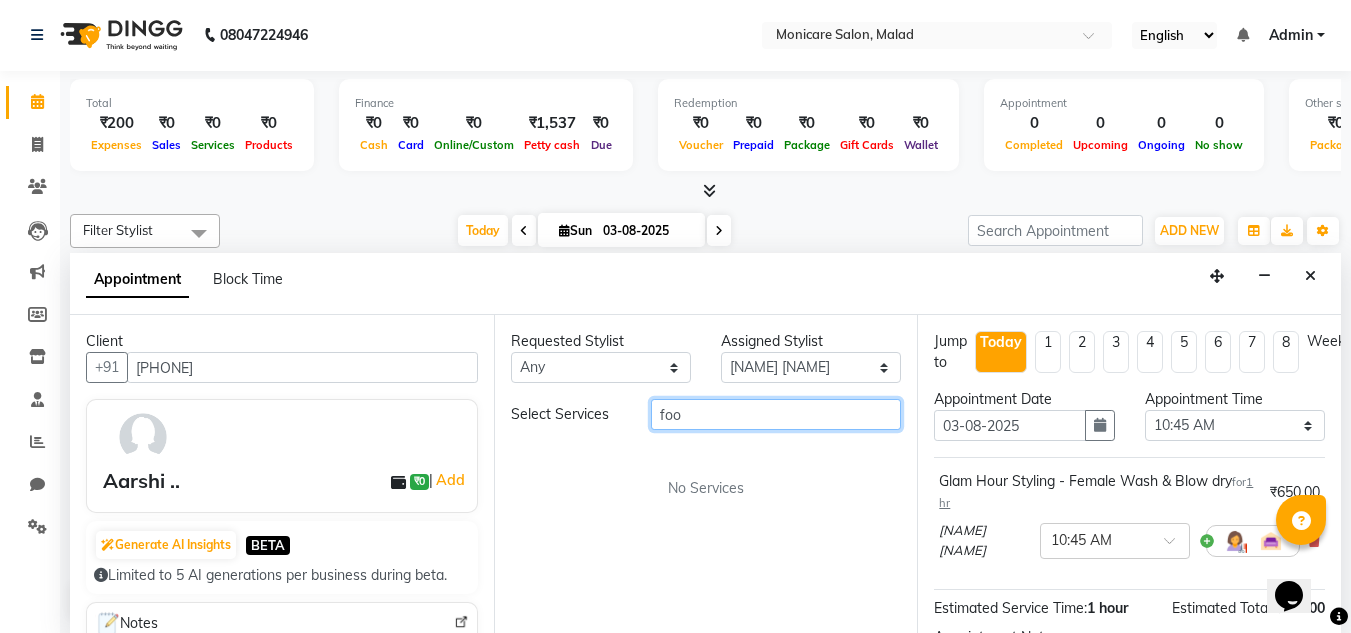 scroll, scrollTop: 0, scrollLeft: 0, axis: both 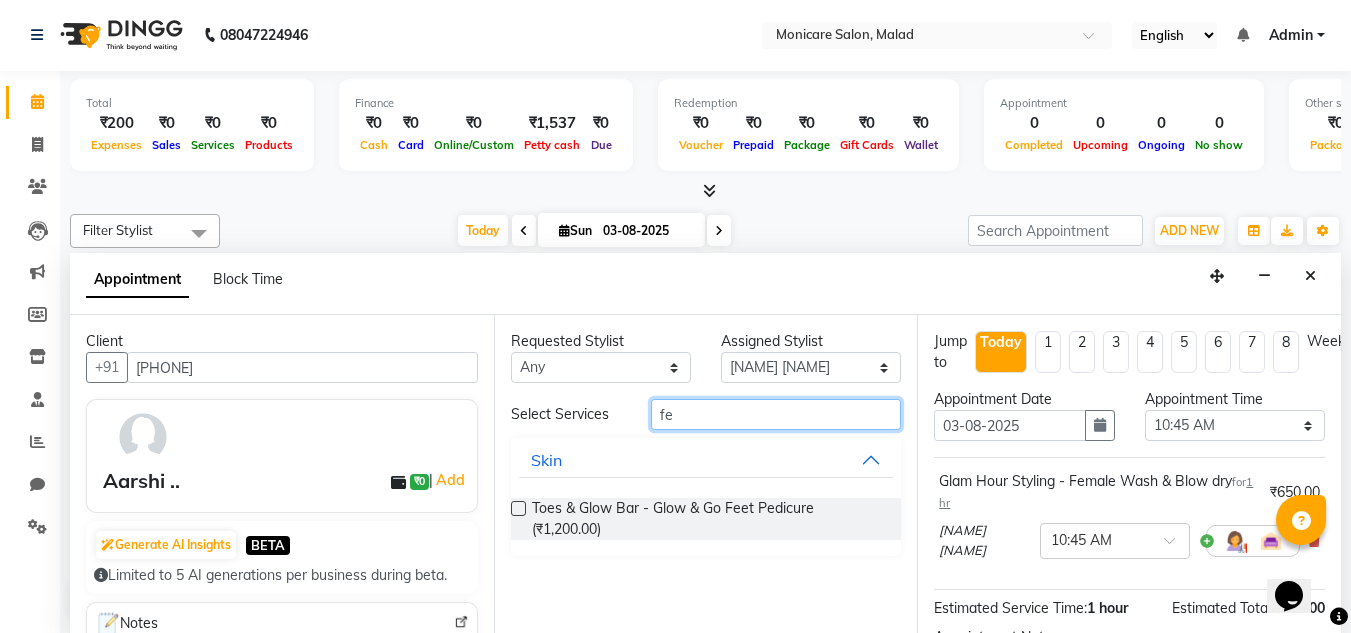 type on "f" 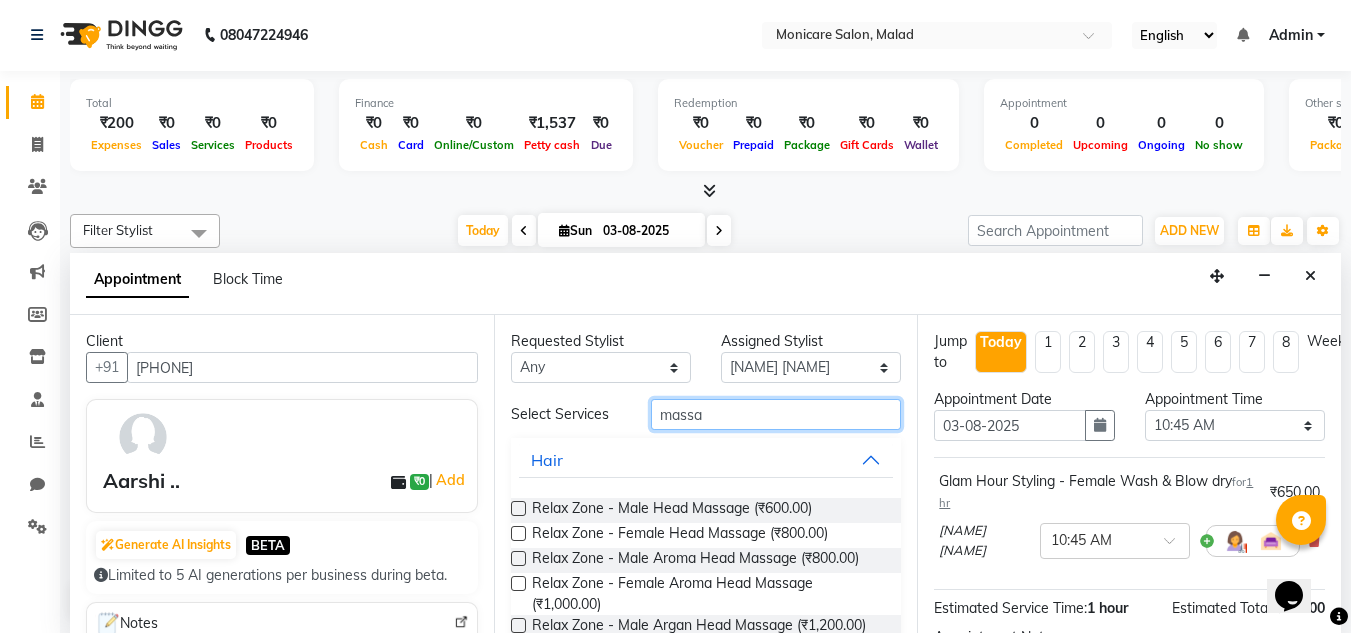 type on "massa" 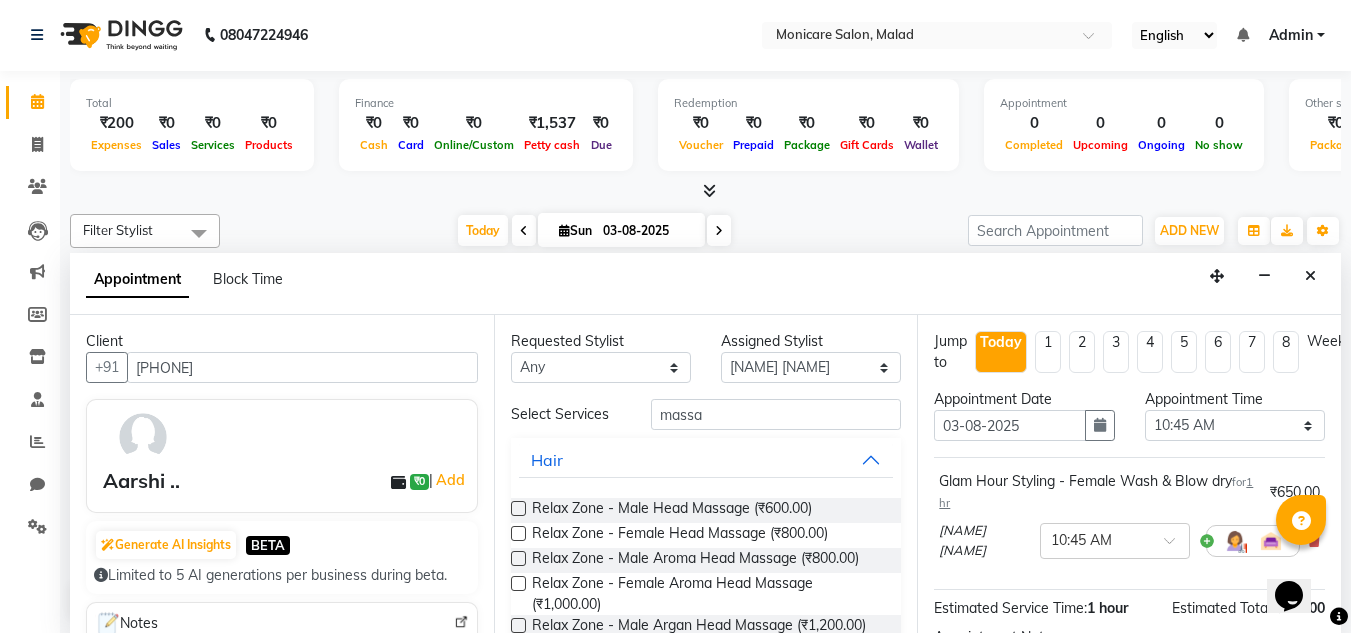 click at bounding box center (518, 533) 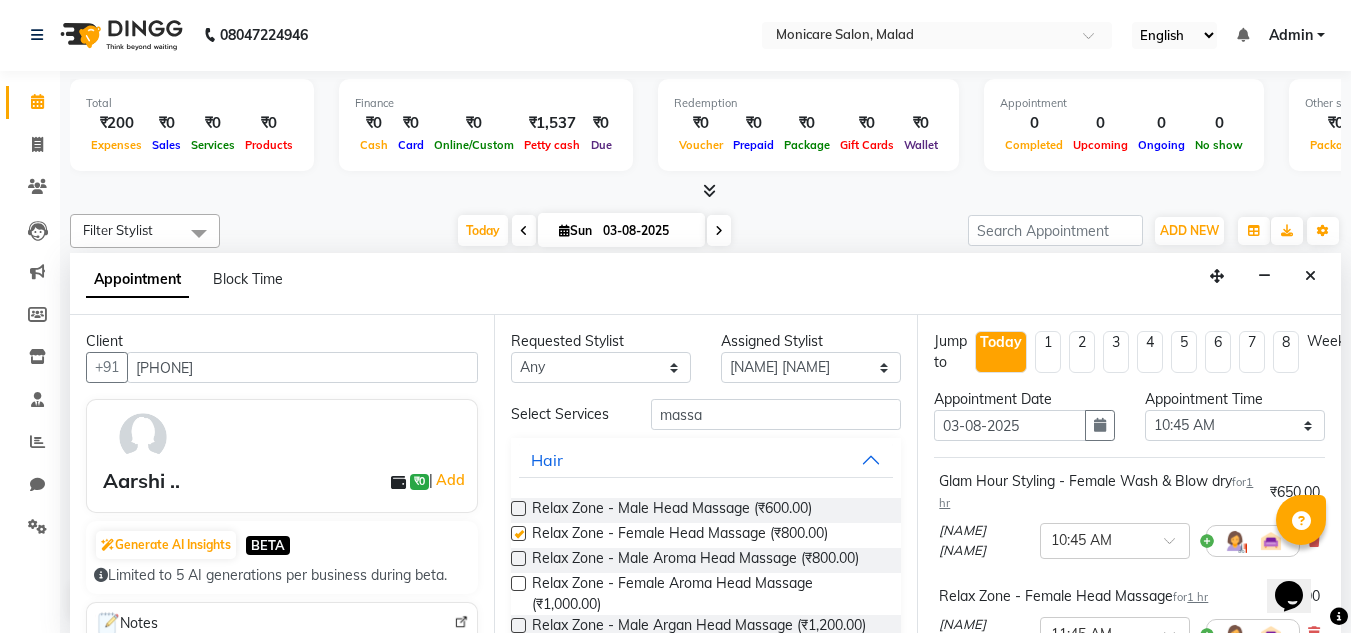 checkbox on "false" 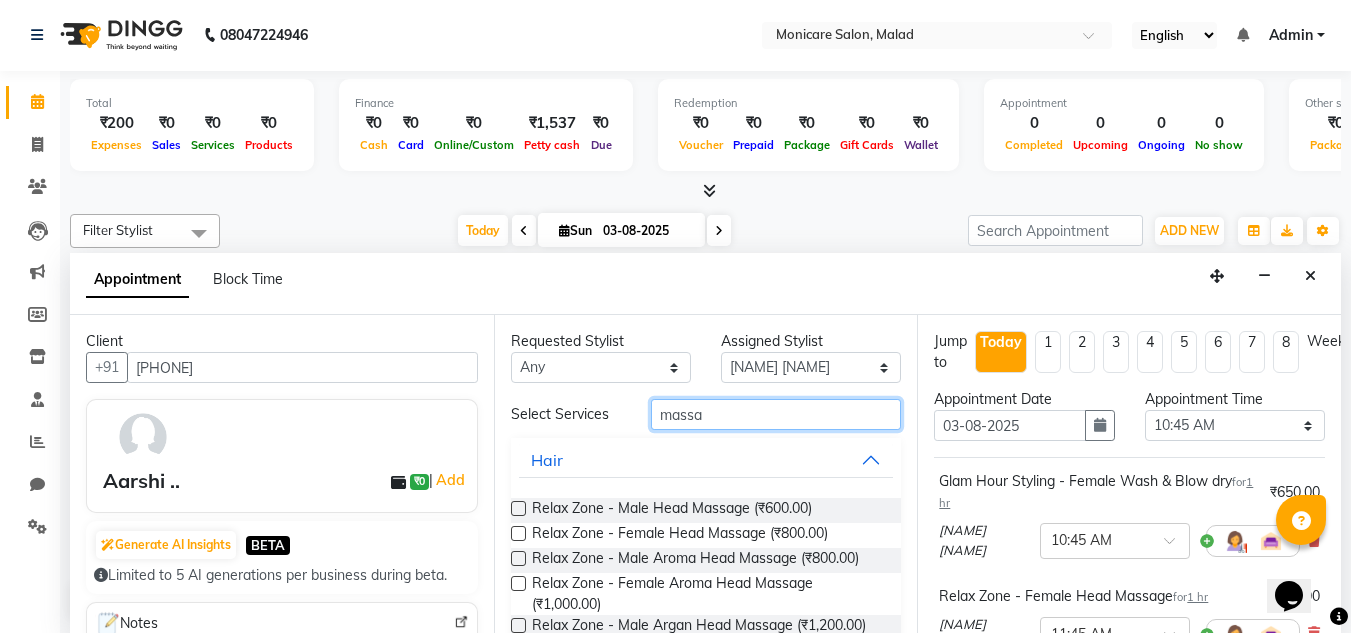 click on "massa" at bounding box center (776, 414) 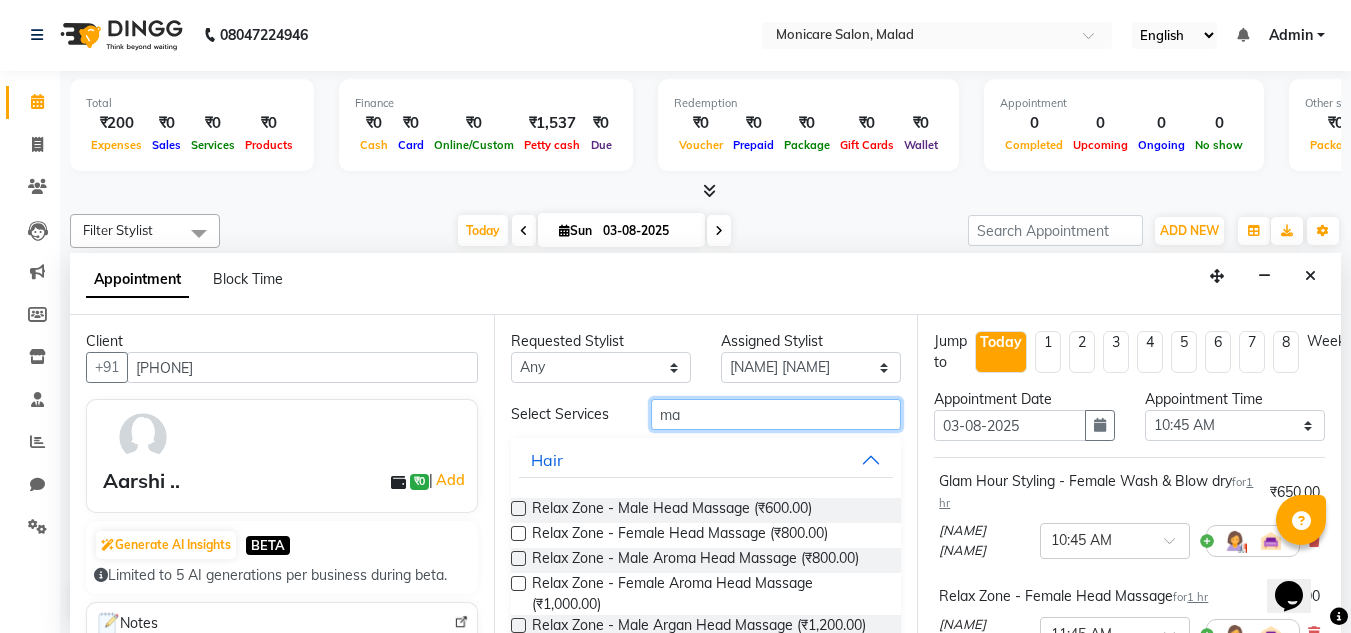 type on "m" 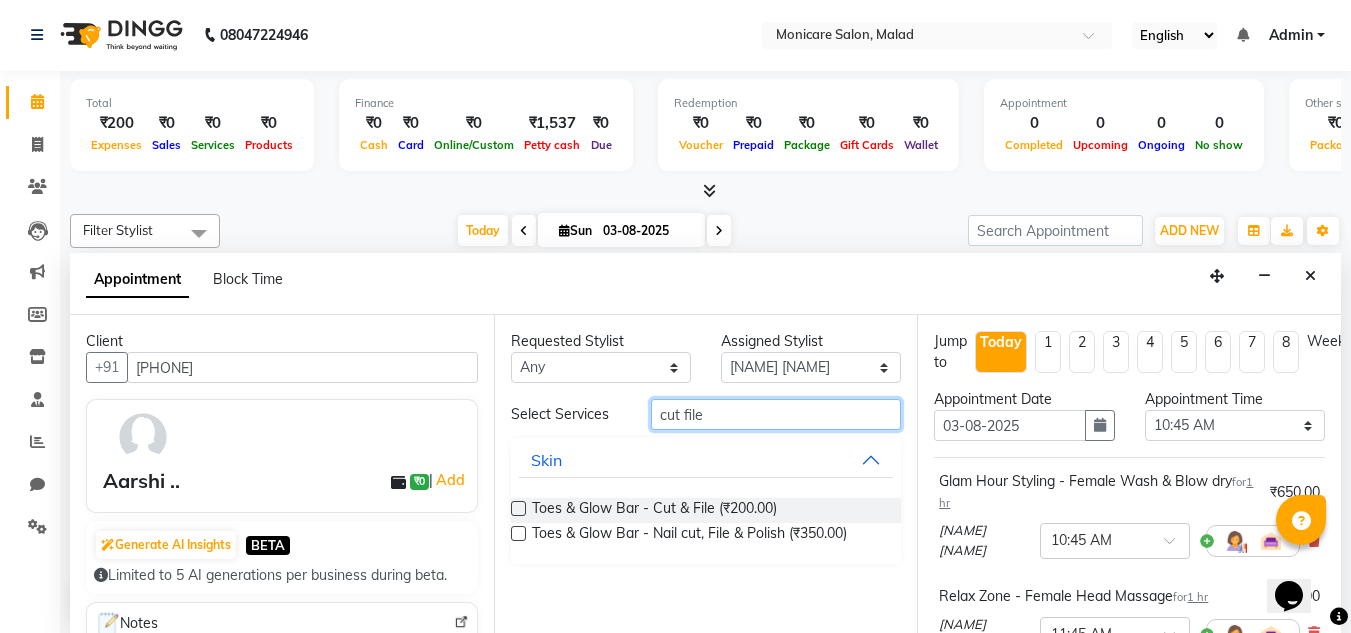 type on "cut file" 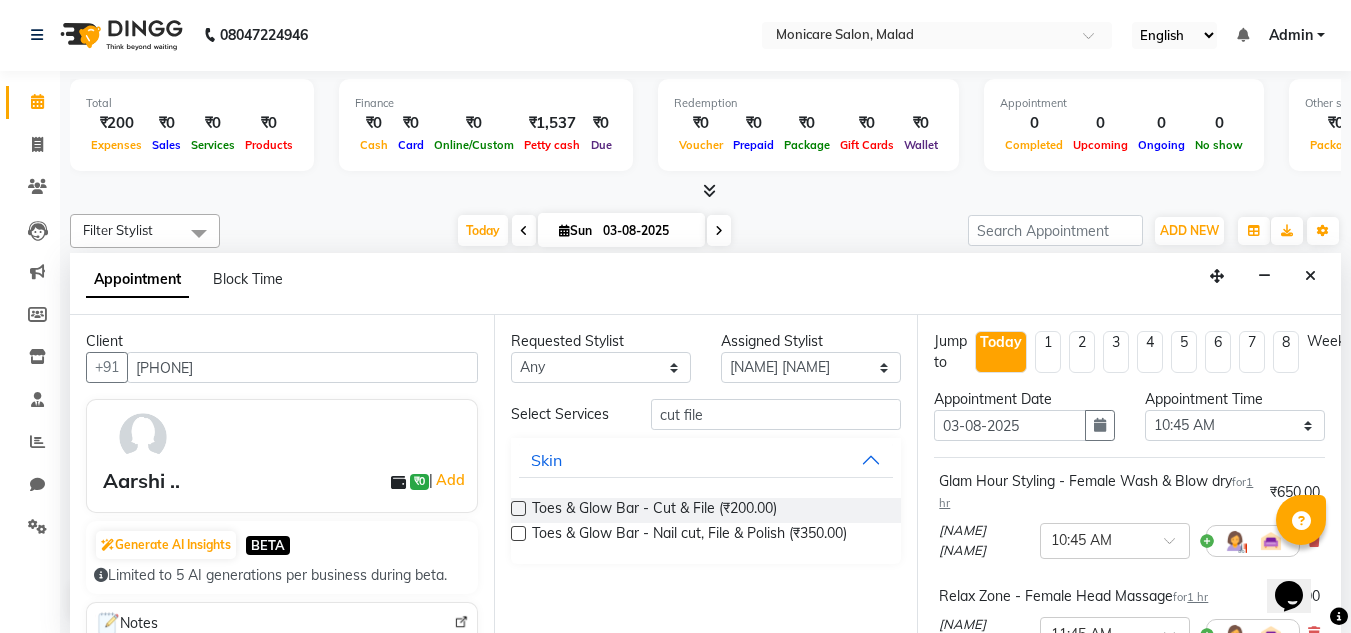 click at bounding box center [518, 508] 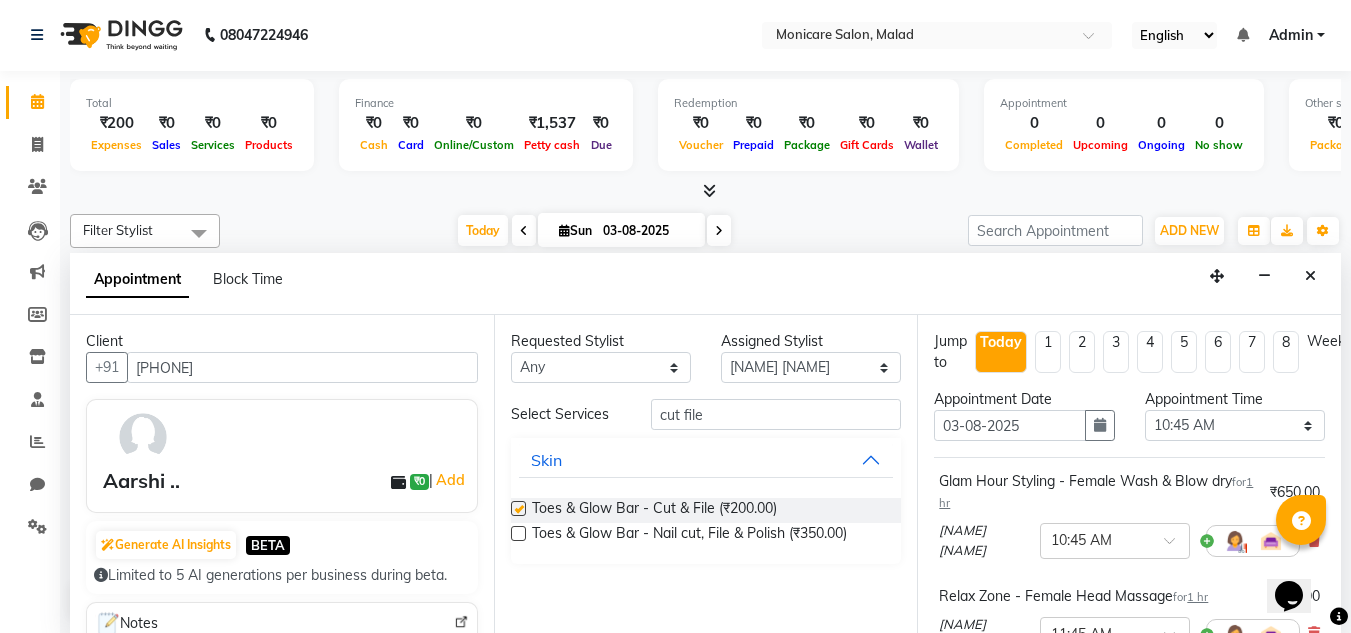 checkbox on "false" 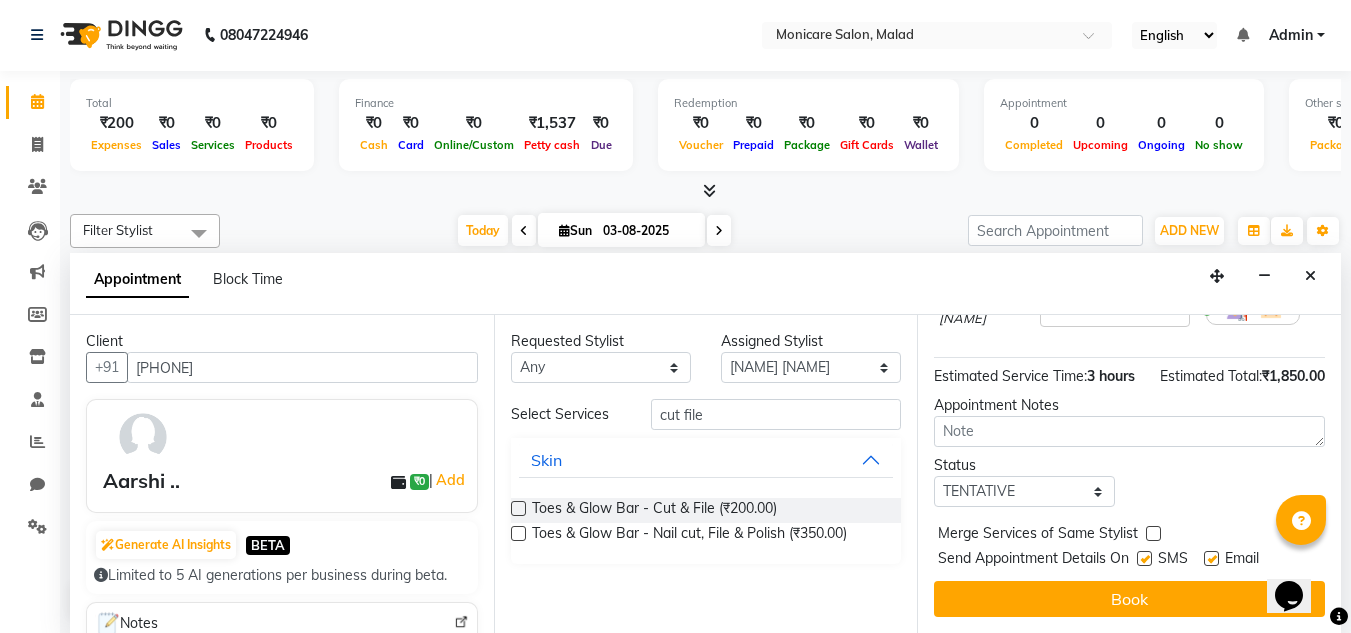 scroll, scrollTop: 628, scrollLeft: 0, axis: vertical 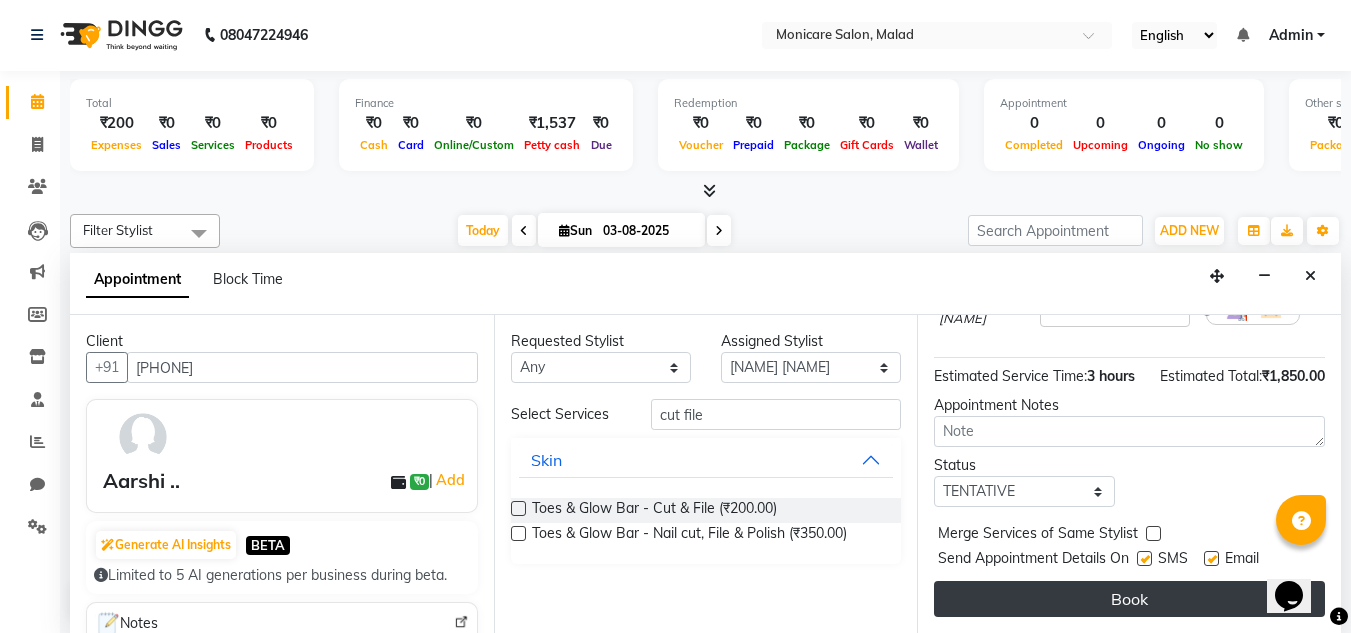click on "Book" at bounding box center (1129, 599) 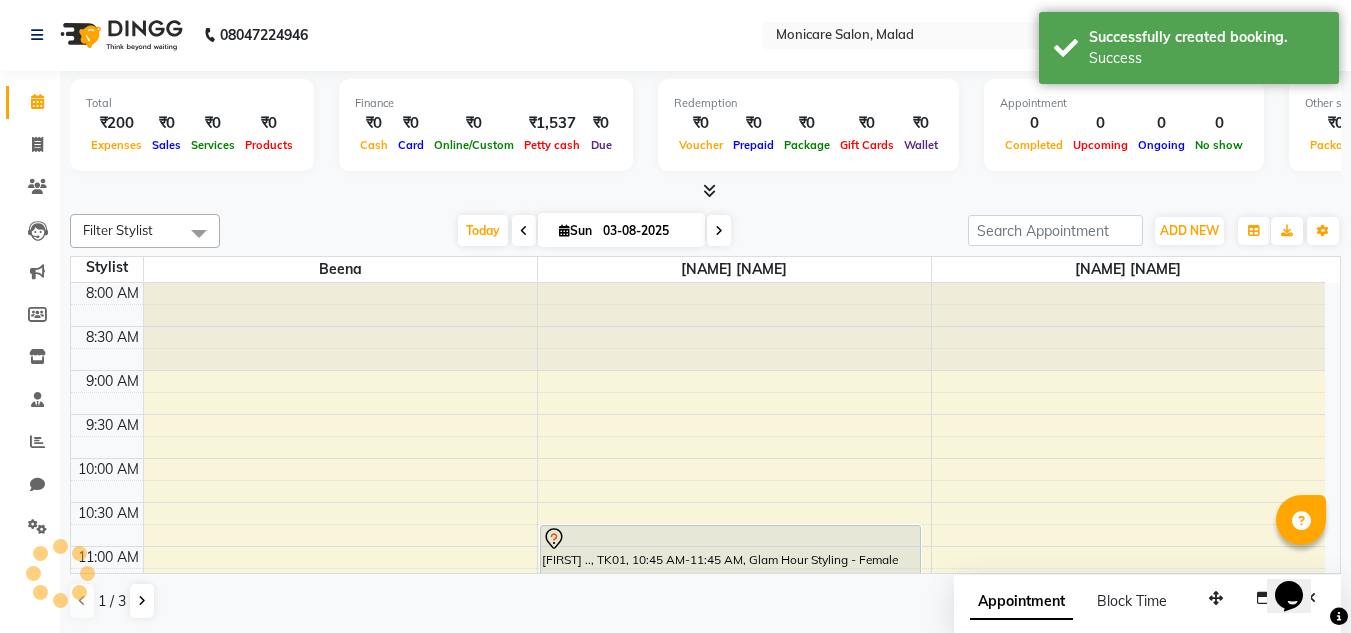 scroll, scrollTop: 0, scrollLeft: 0, axis: both 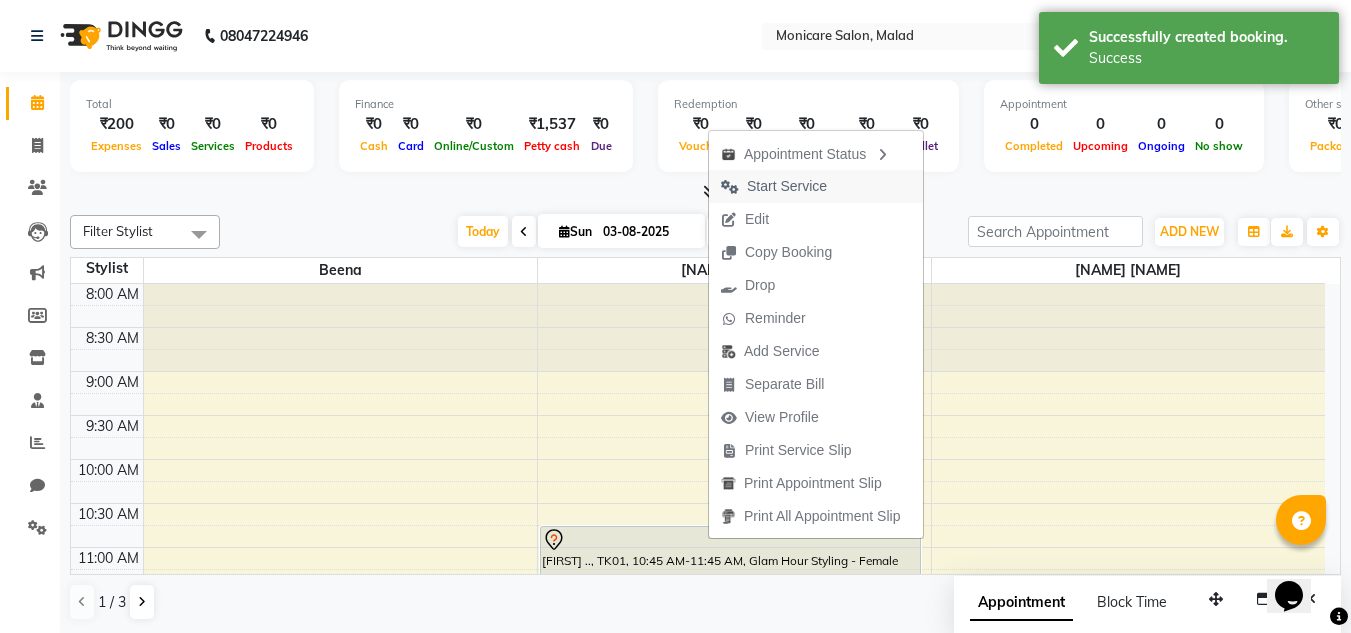click on "Start Service" at bounding box center (787, 186) 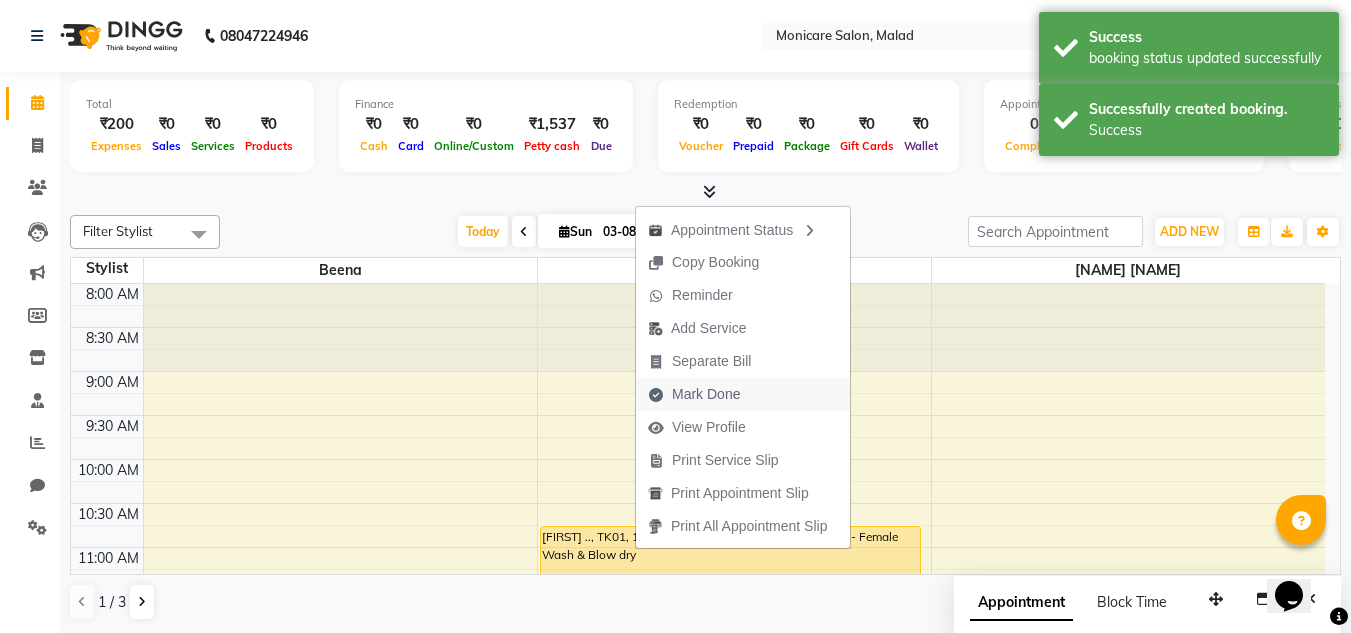 click on "Mark Done" at bounding box center (706, 394) 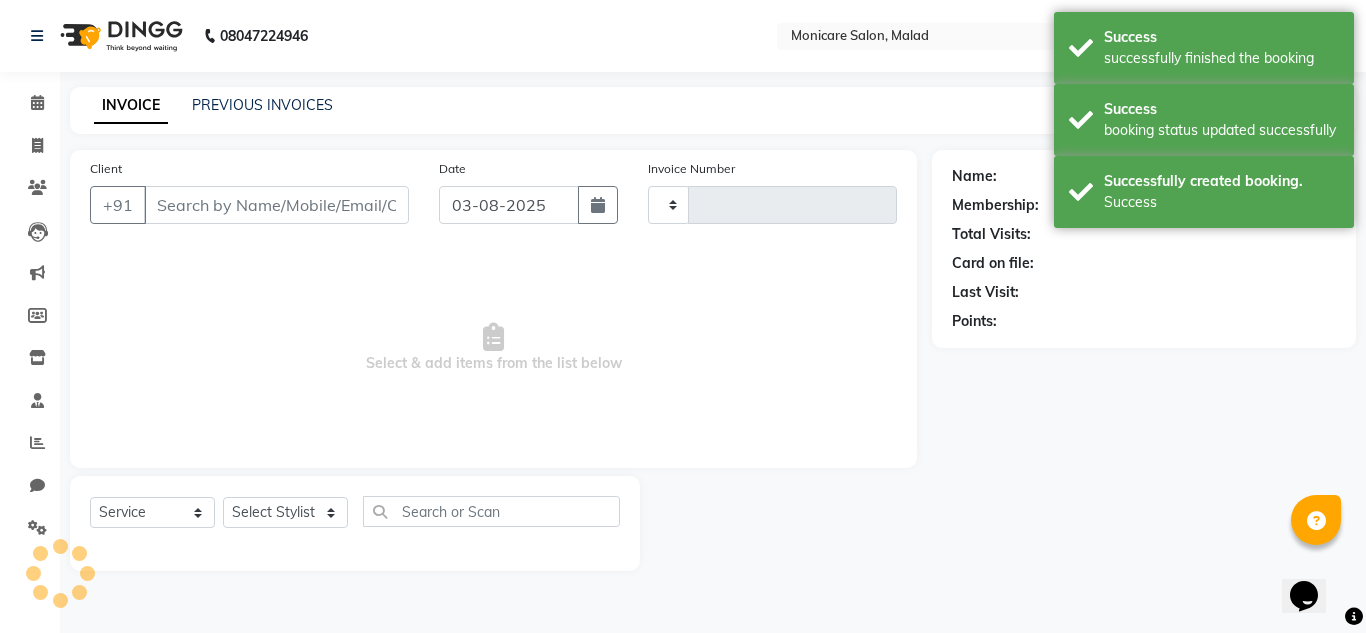 type on "0010" 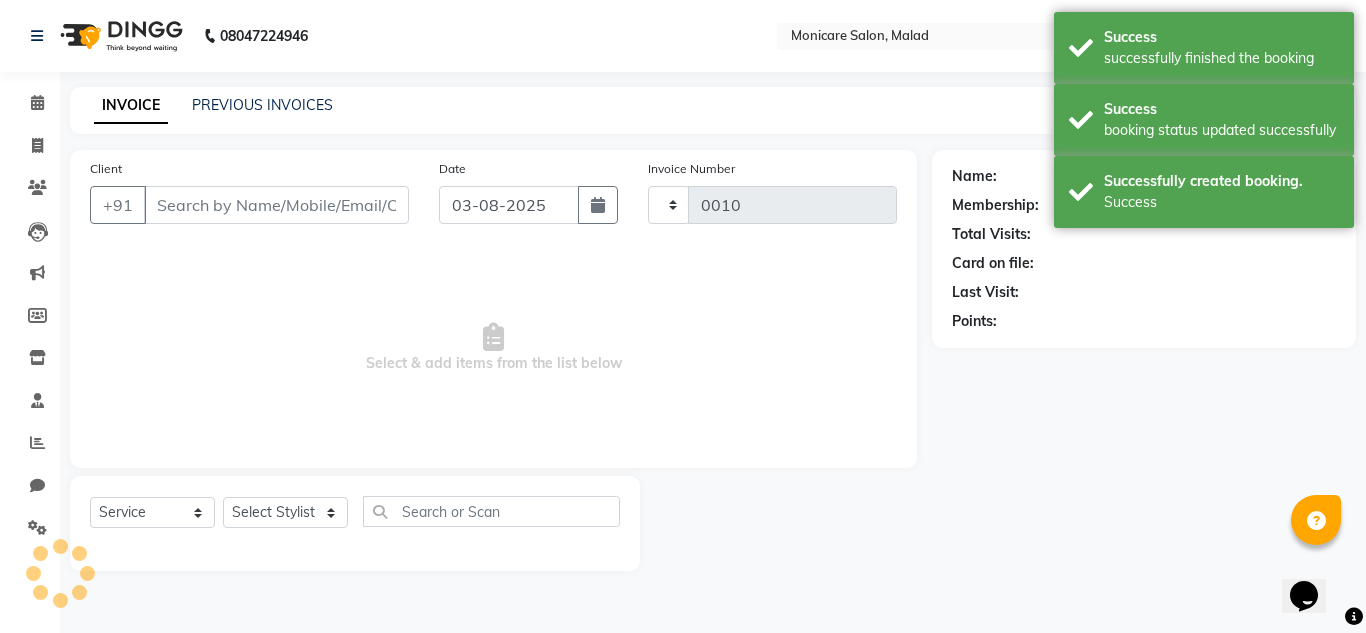 select on "8556" 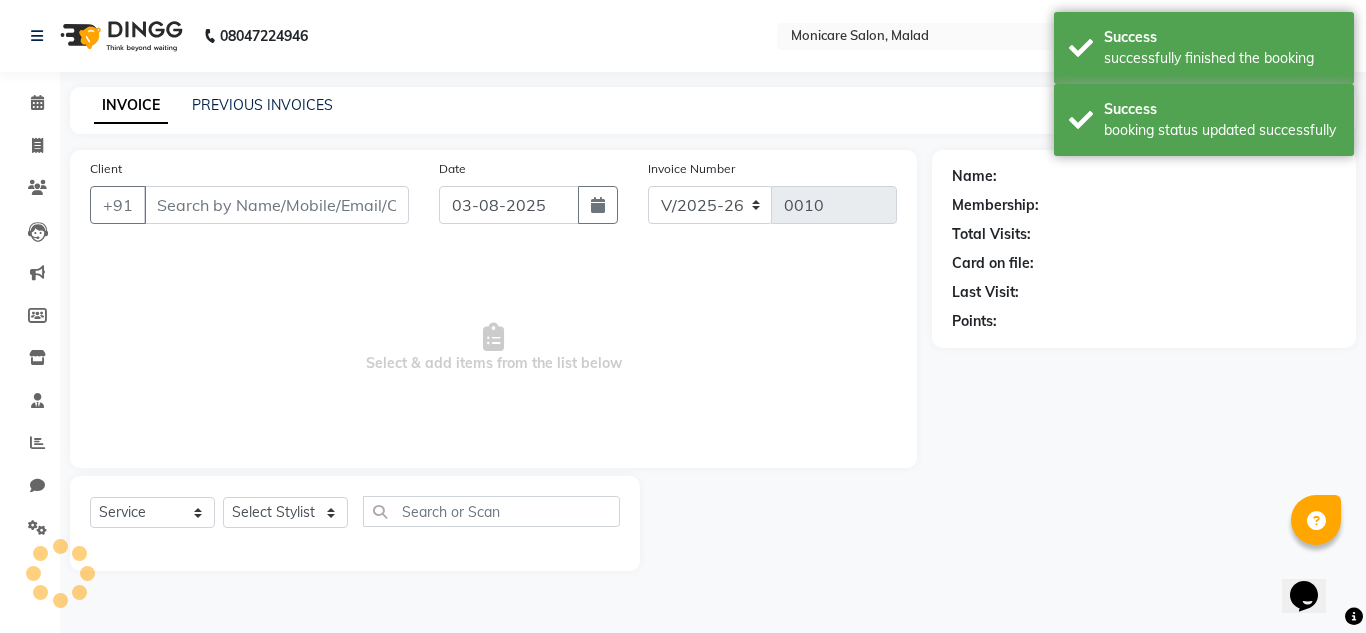 type on "[PHONE]" 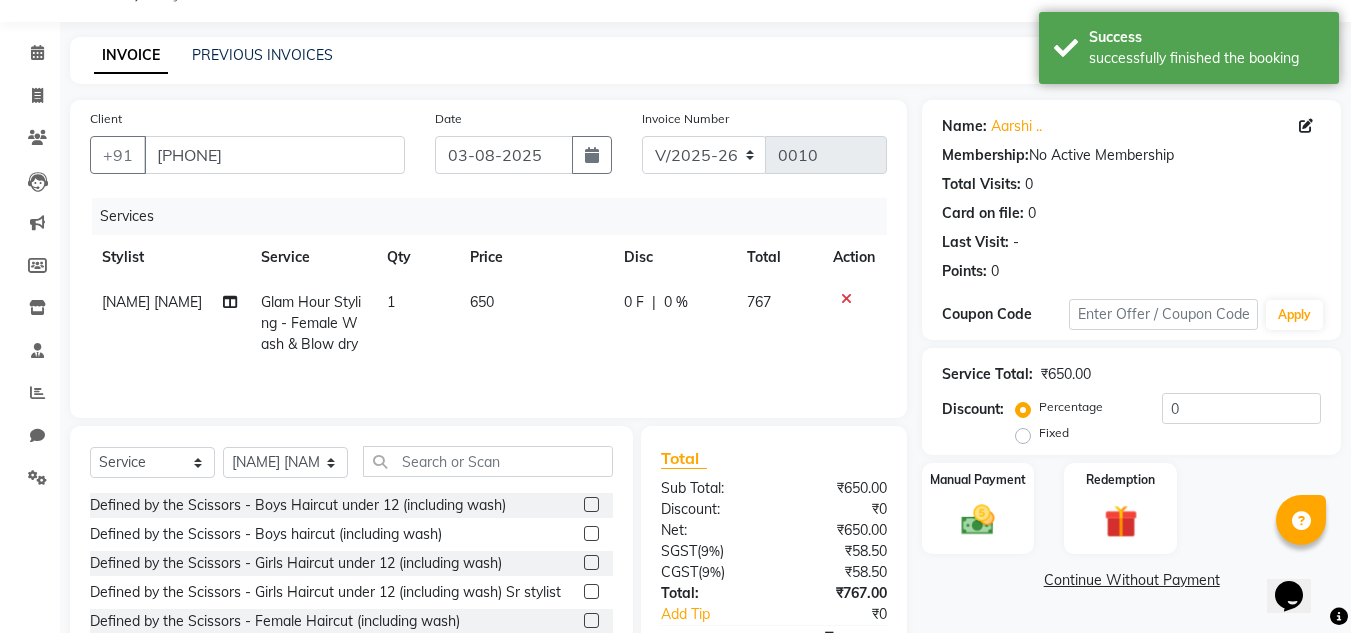 scroll, scrollTop: 0, scrollLeft: 0, axis: both 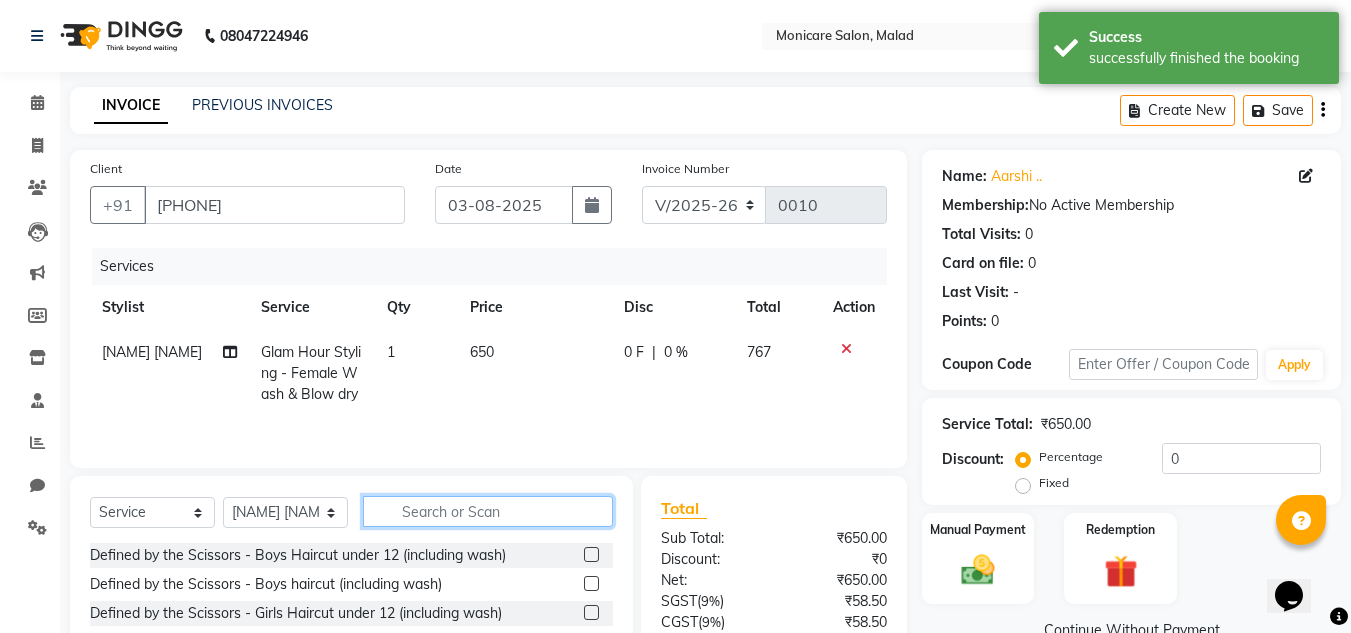 click 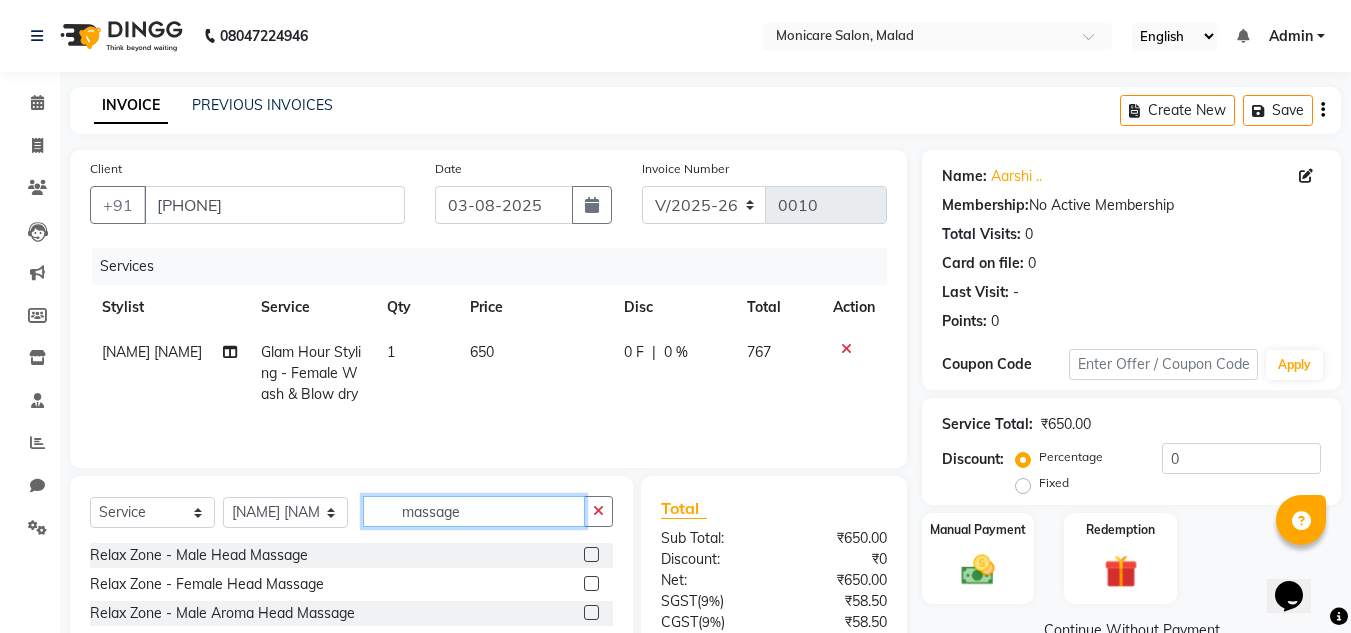 type on "massage" 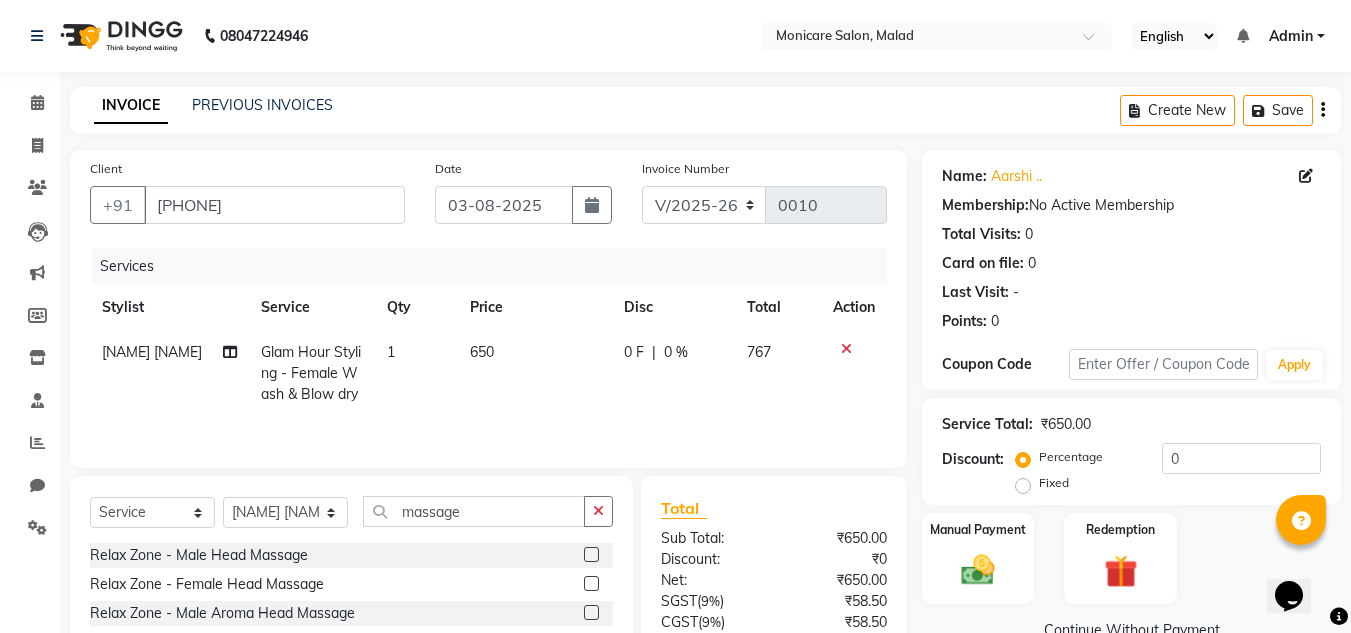 click 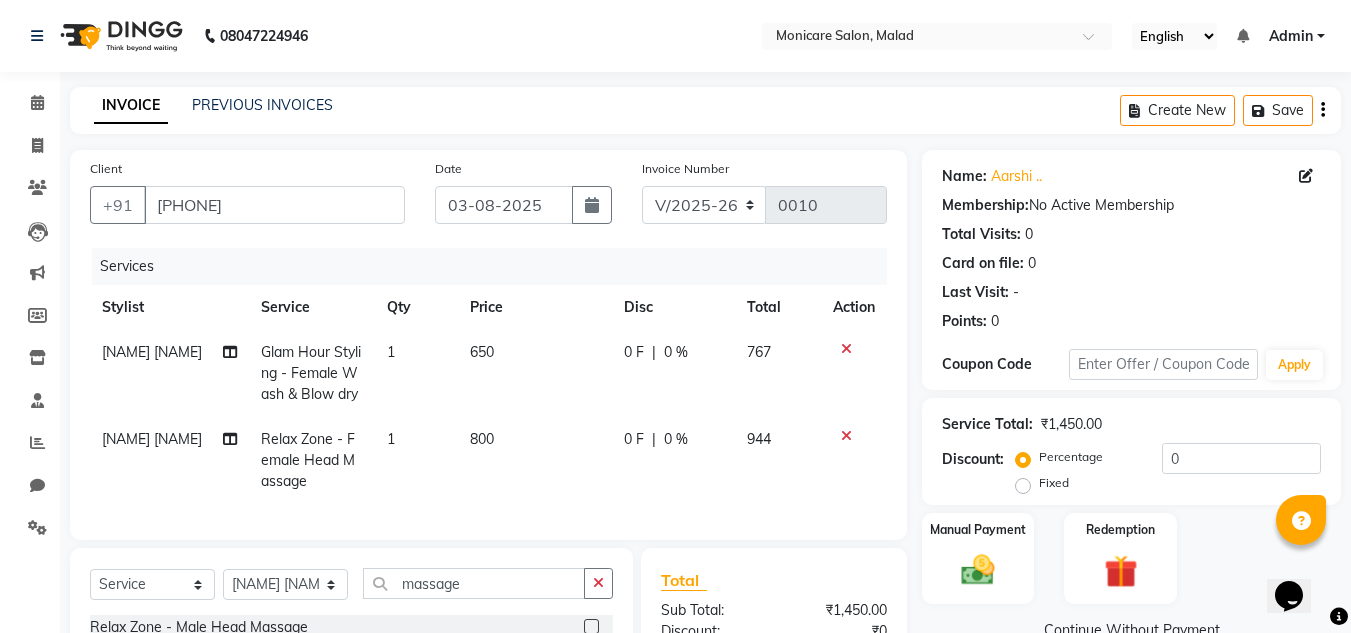 checkbox on "false" 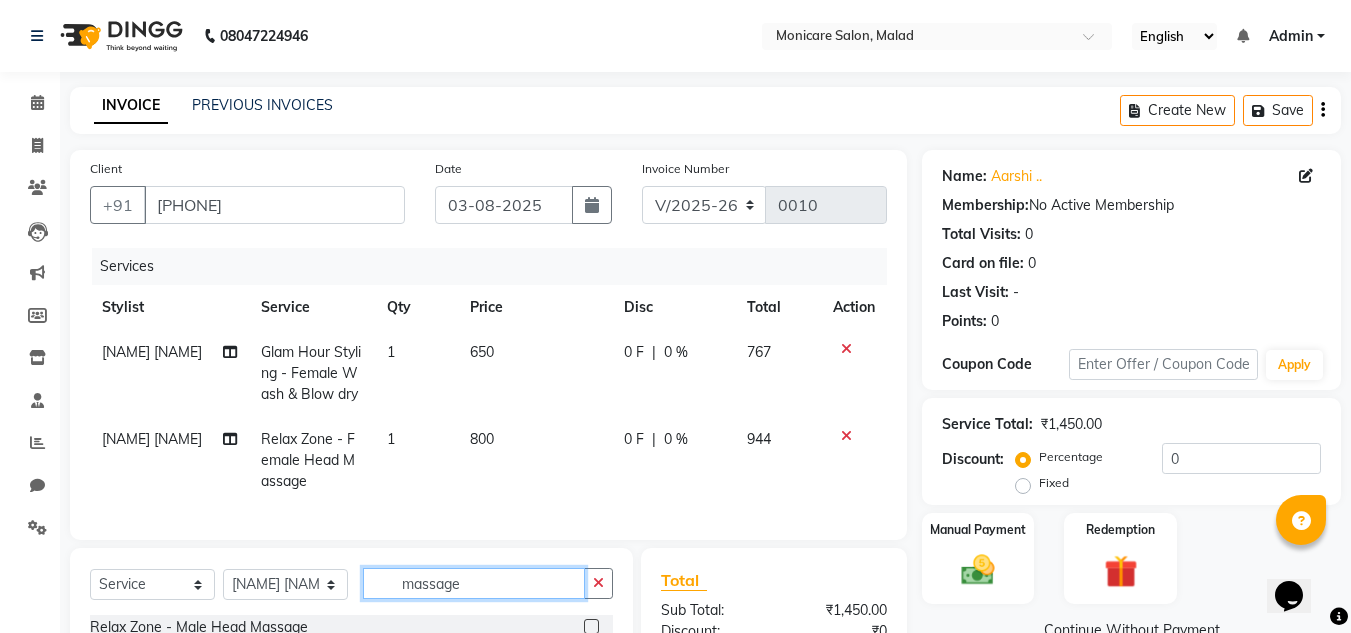 click on "massage" 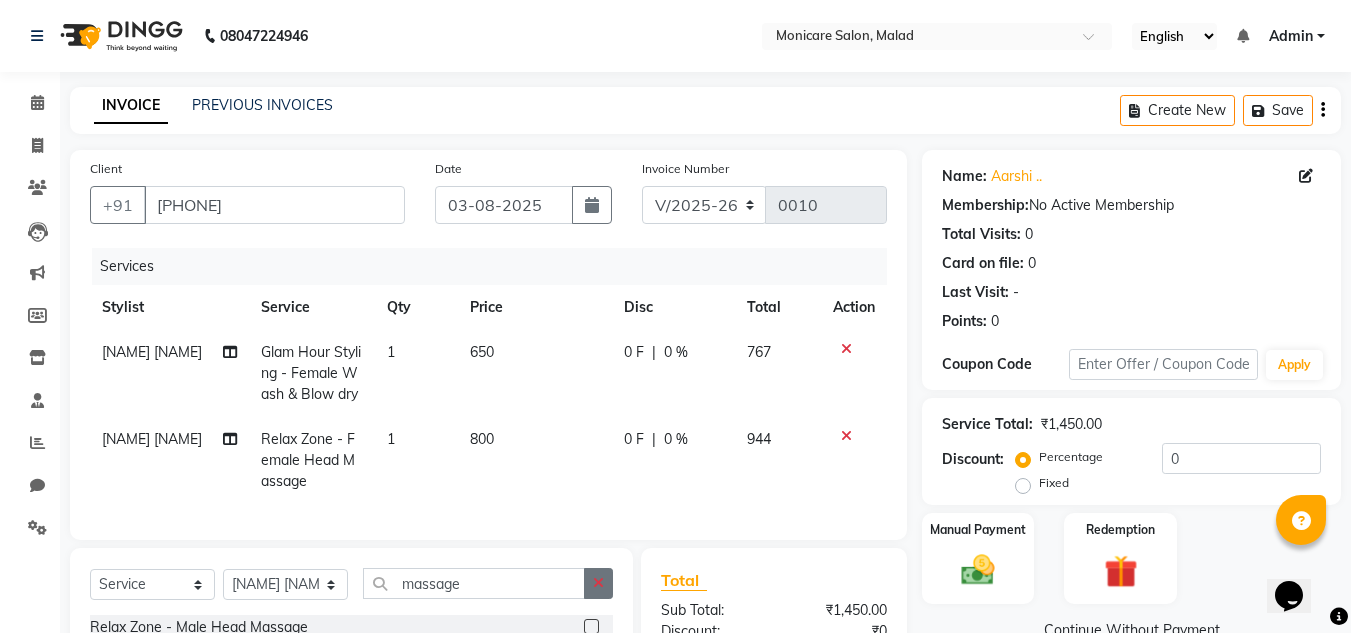 click 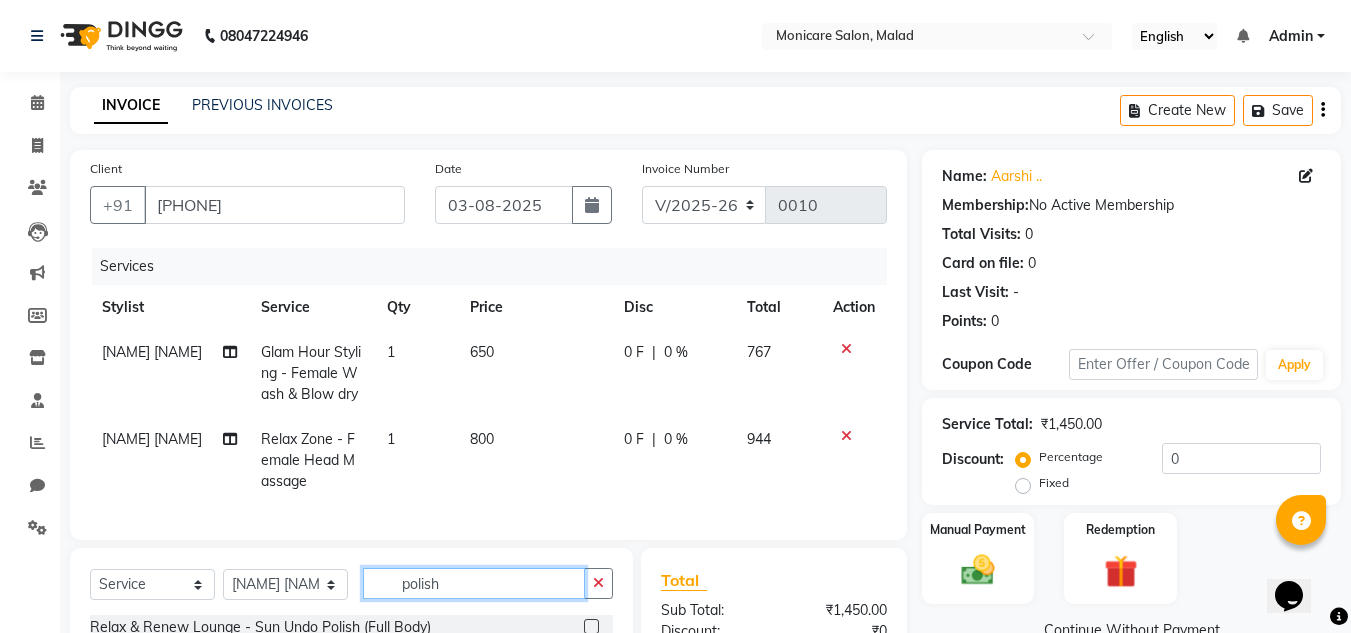 scroll, scrollTop: 255, scrollLeft: 0, axis: vertical 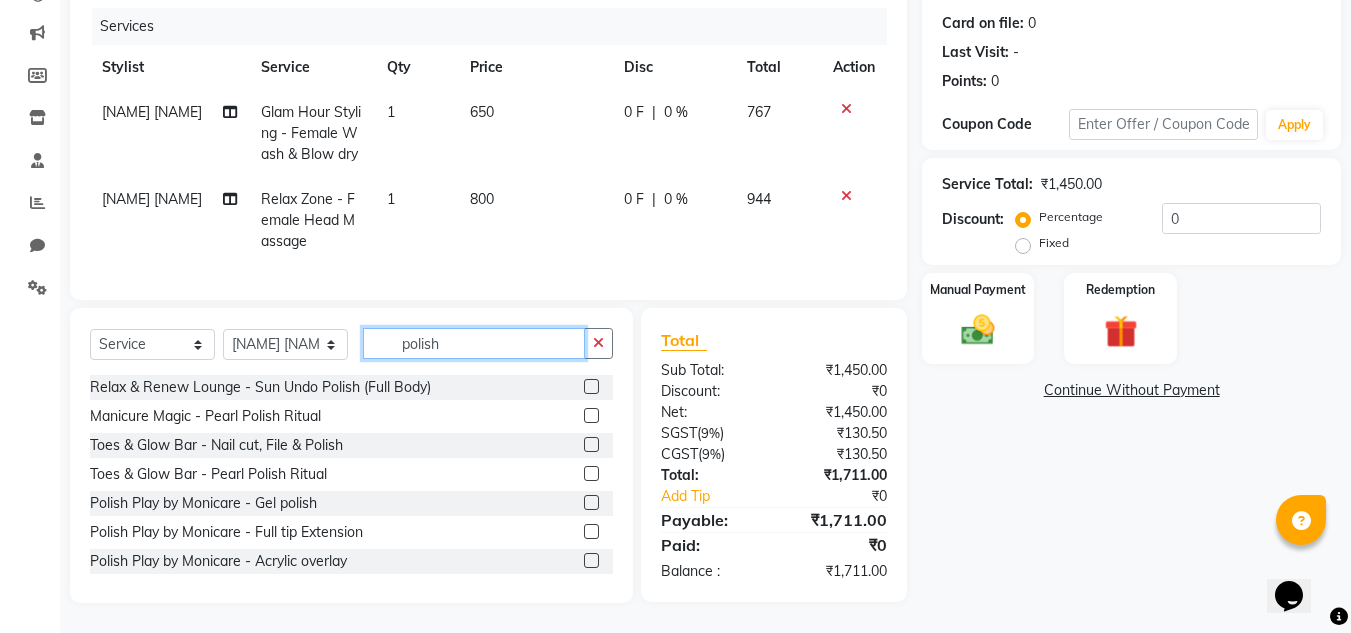 type on "polish" 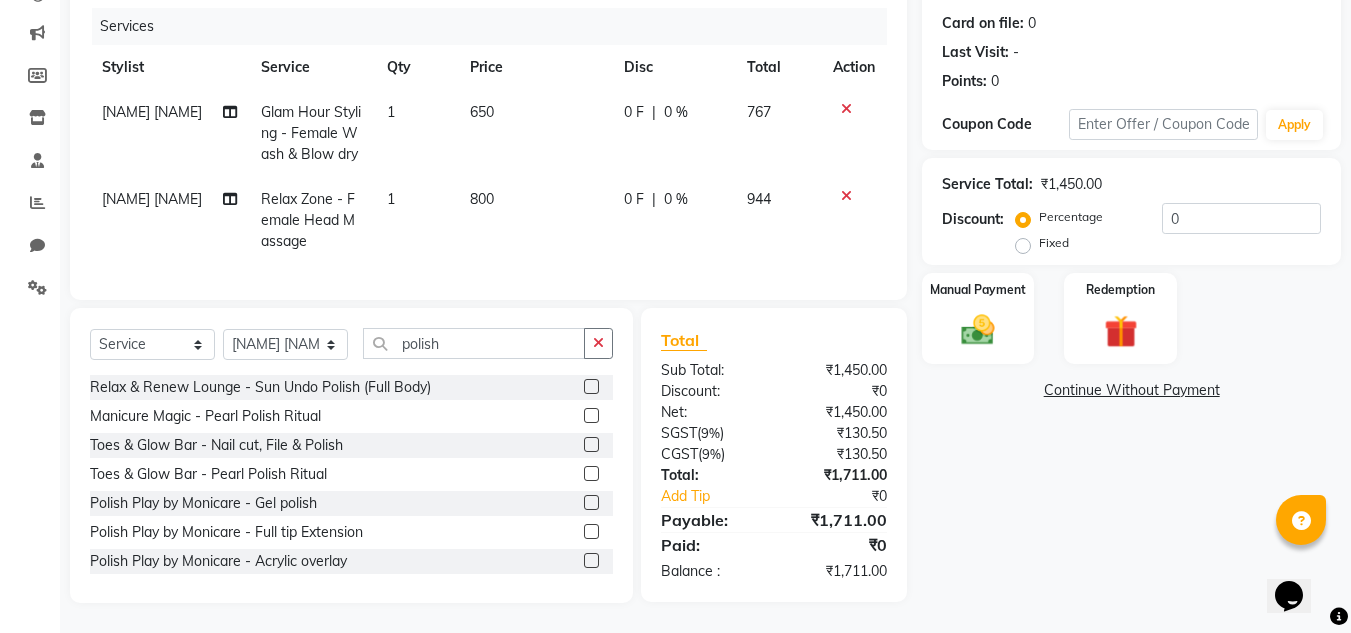 click 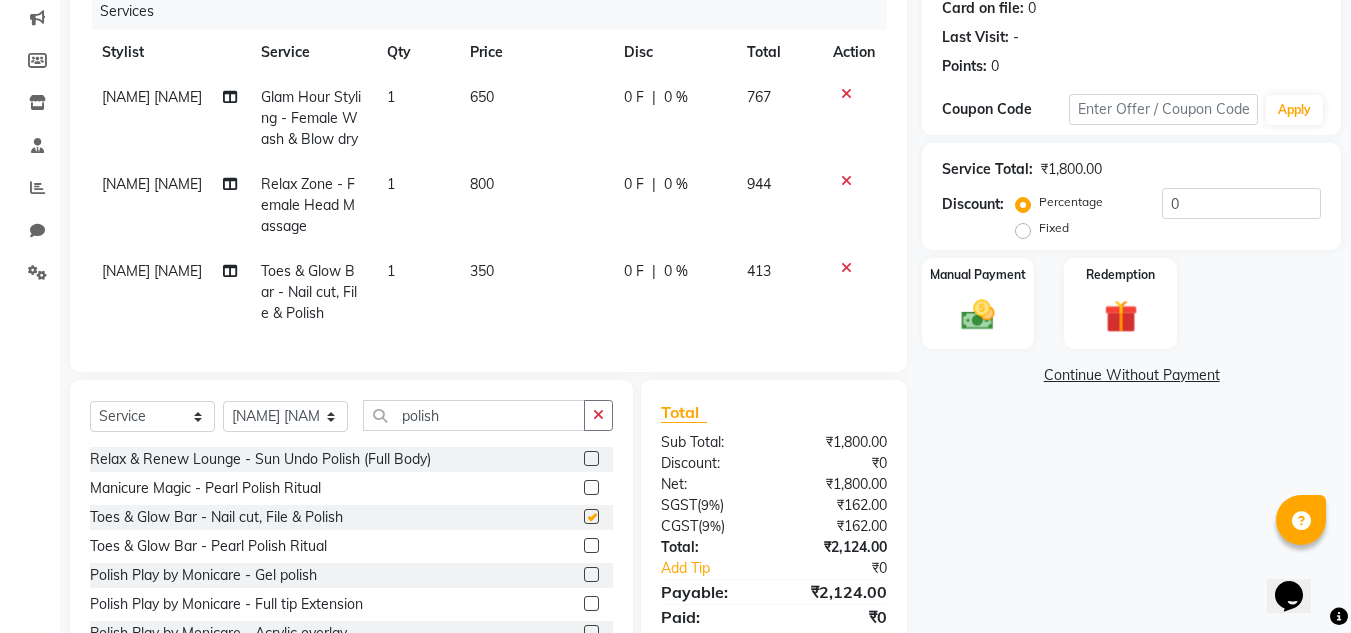 checkbox on "false" 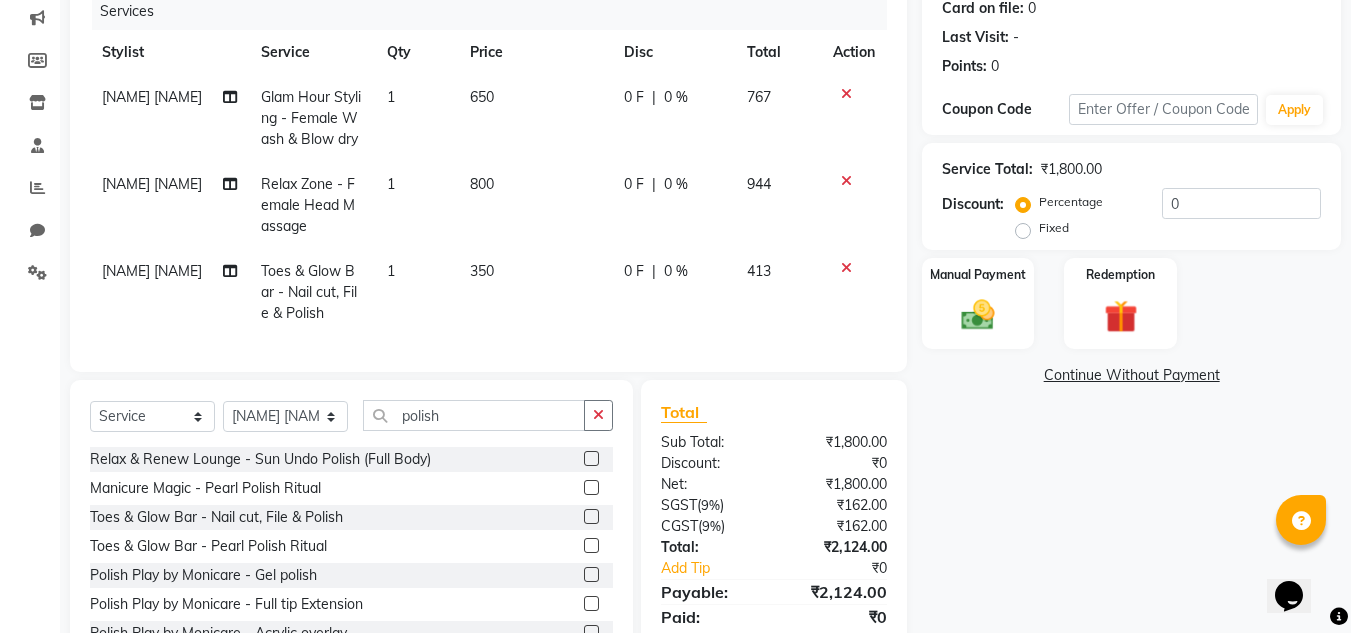 click on "350" 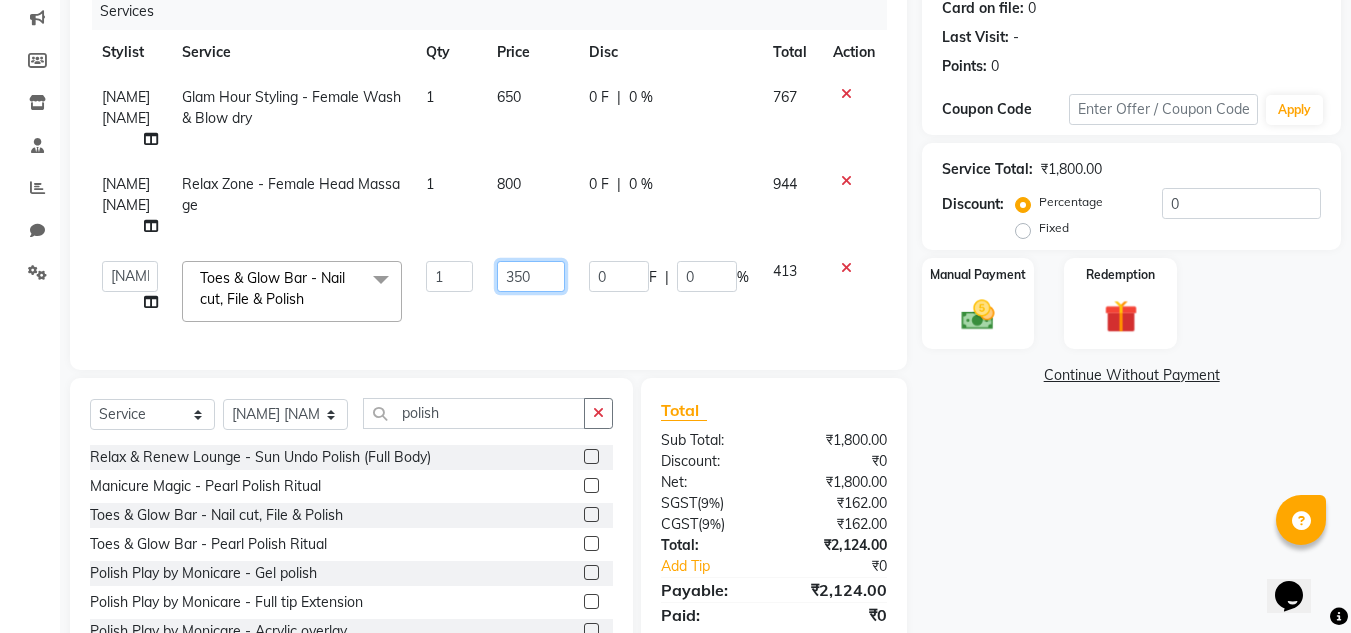 click on "350" 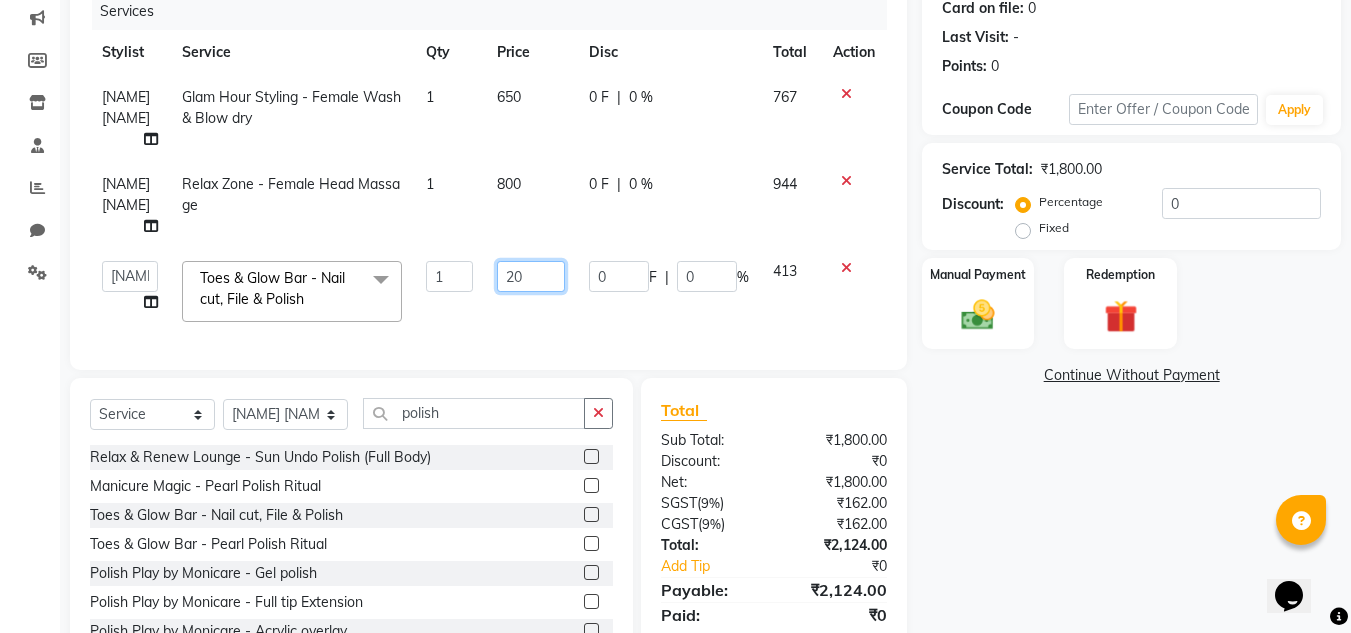 type on "200" 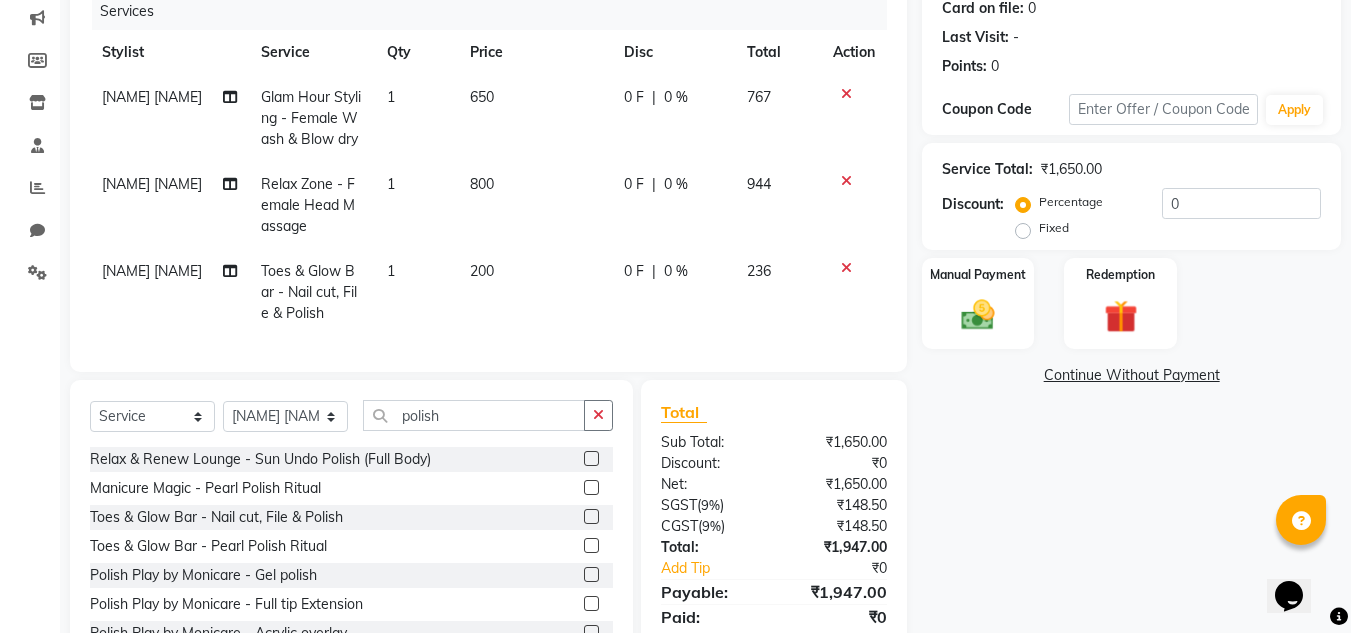 click on "650" 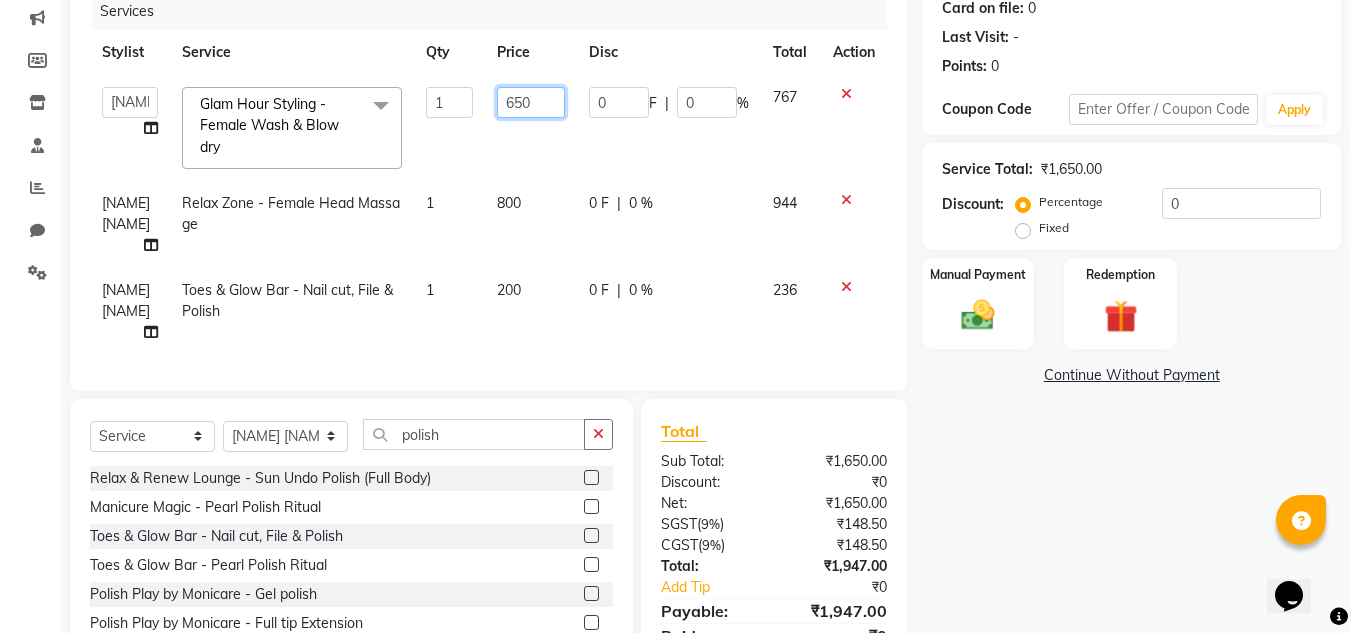 click on "650" 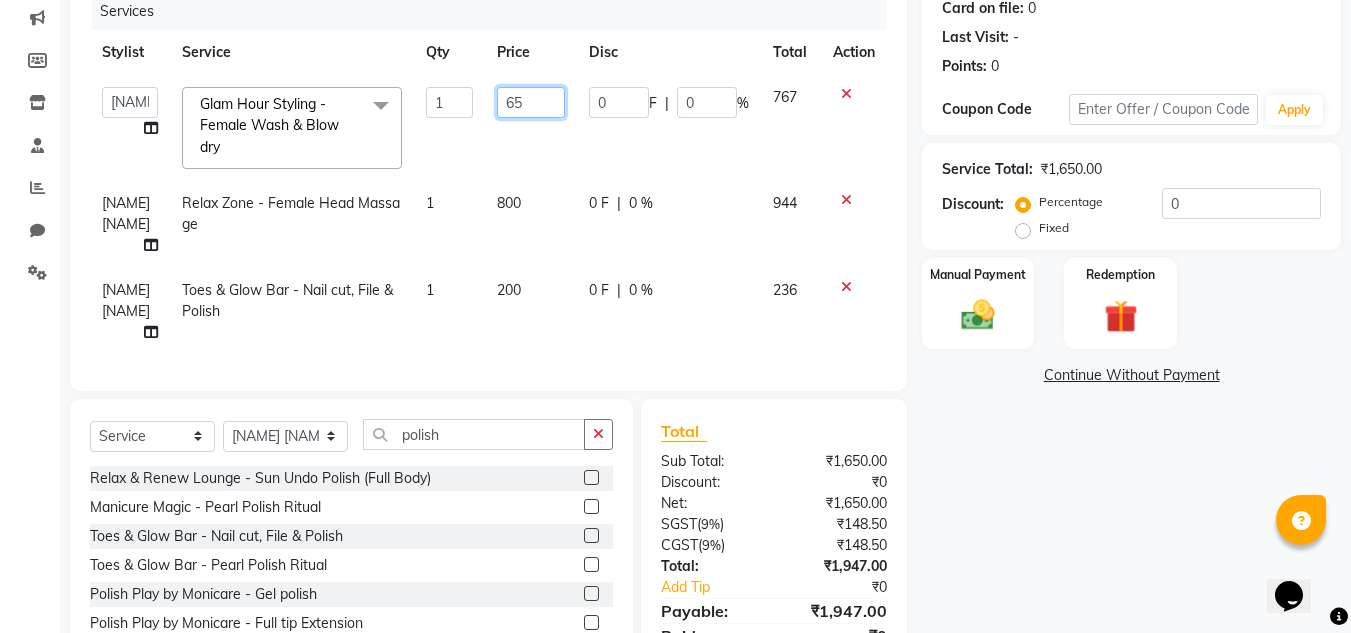 type on "6" 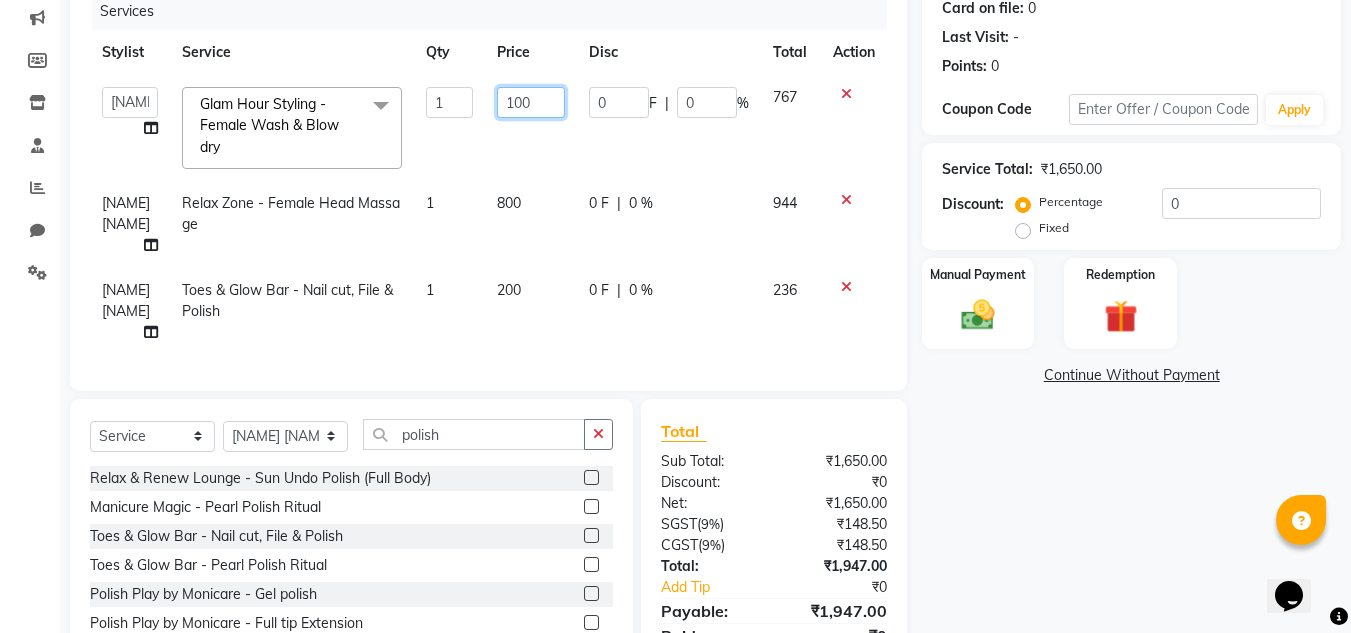 type on "1000" 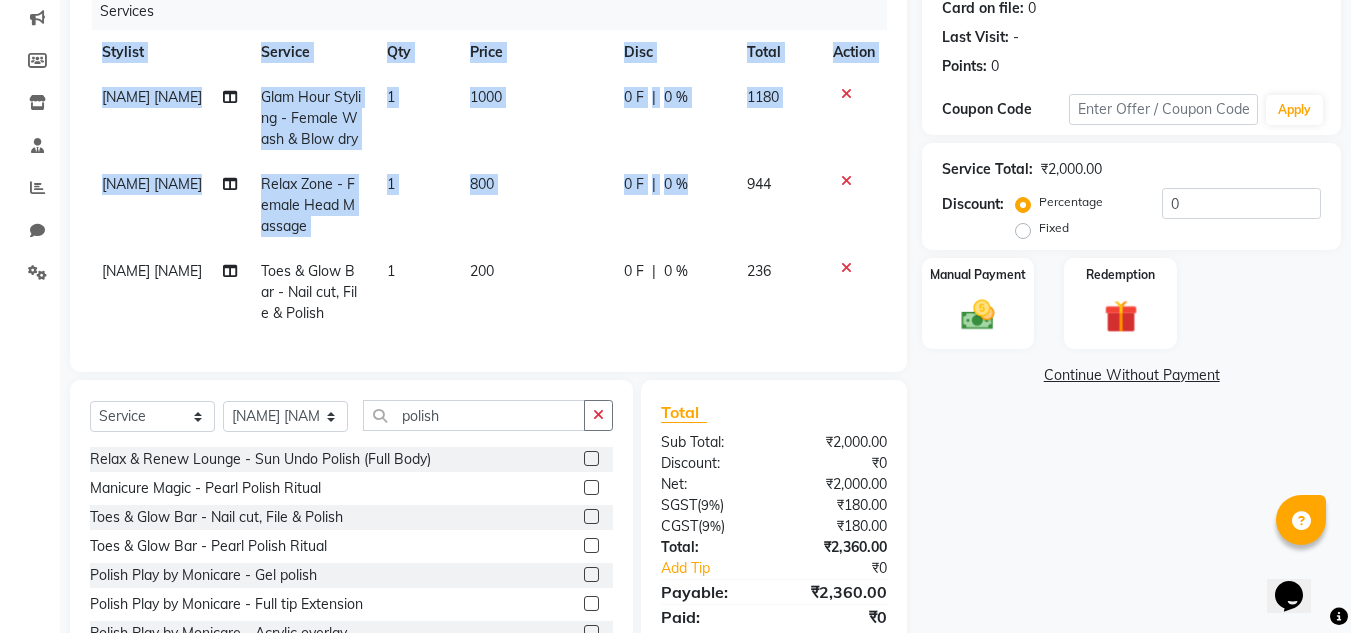 scroll, scrollTop: 0, scrollLeft: 15, axis: horizontal 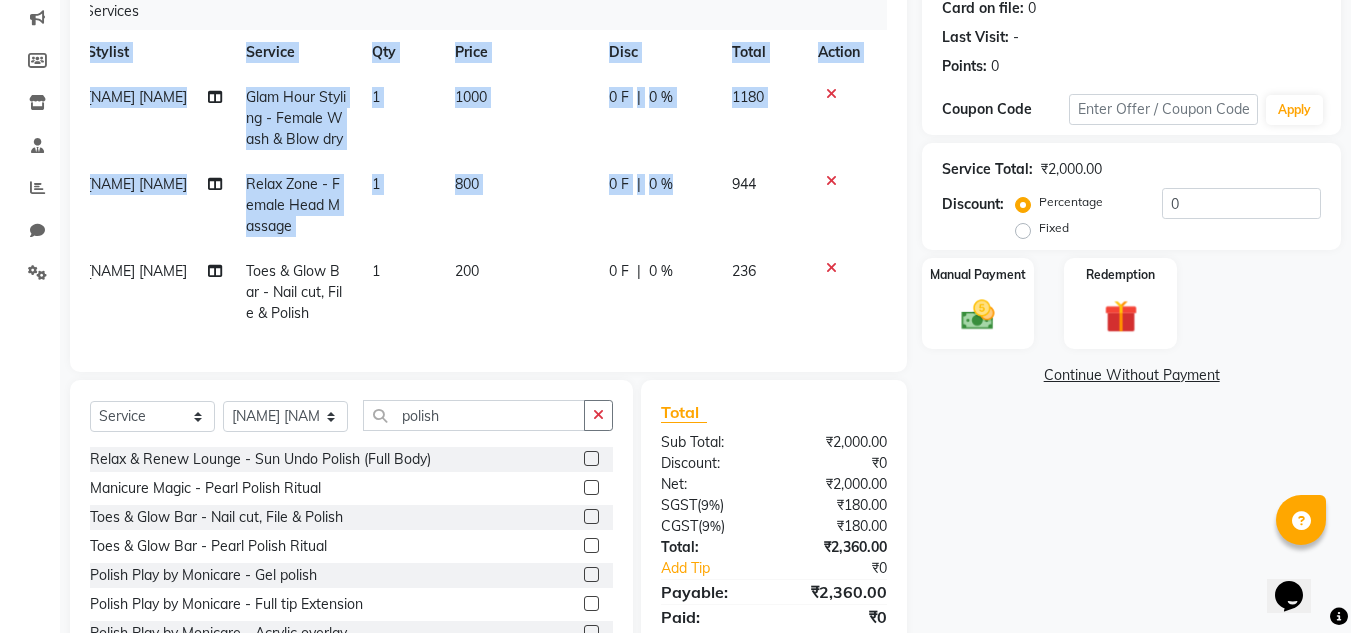 drag, startPoint x: 715, startPoint y: 224, endPoint x: 1011, endPoint y: 474, distance: 387.44806 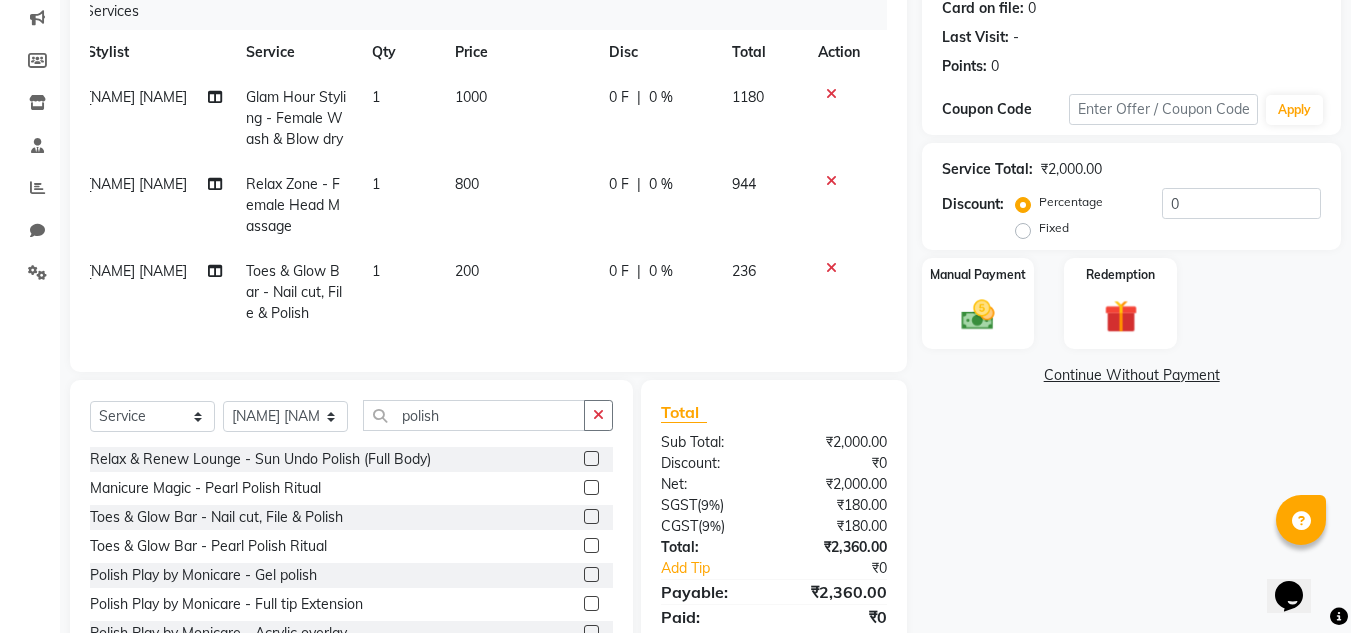 click on "Name: [FIRST] .. Membership:  No Active Membership  Total Visits:  0 Card on file:  0 Last Visit:   - Points:   0  Coupon Code Apply Service Total:  ₹2,000.00  Discount:  Percentage   Fixed  0 Manual Payment Redemption  Continue Without Payment" 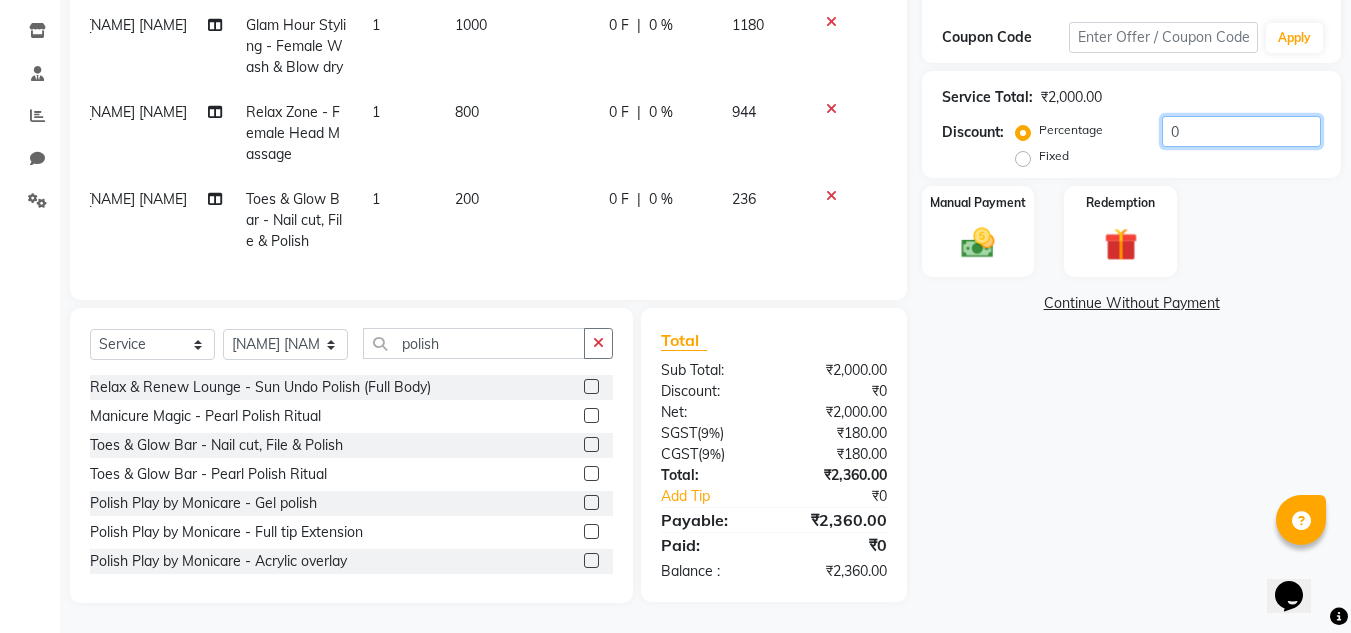click on "0" 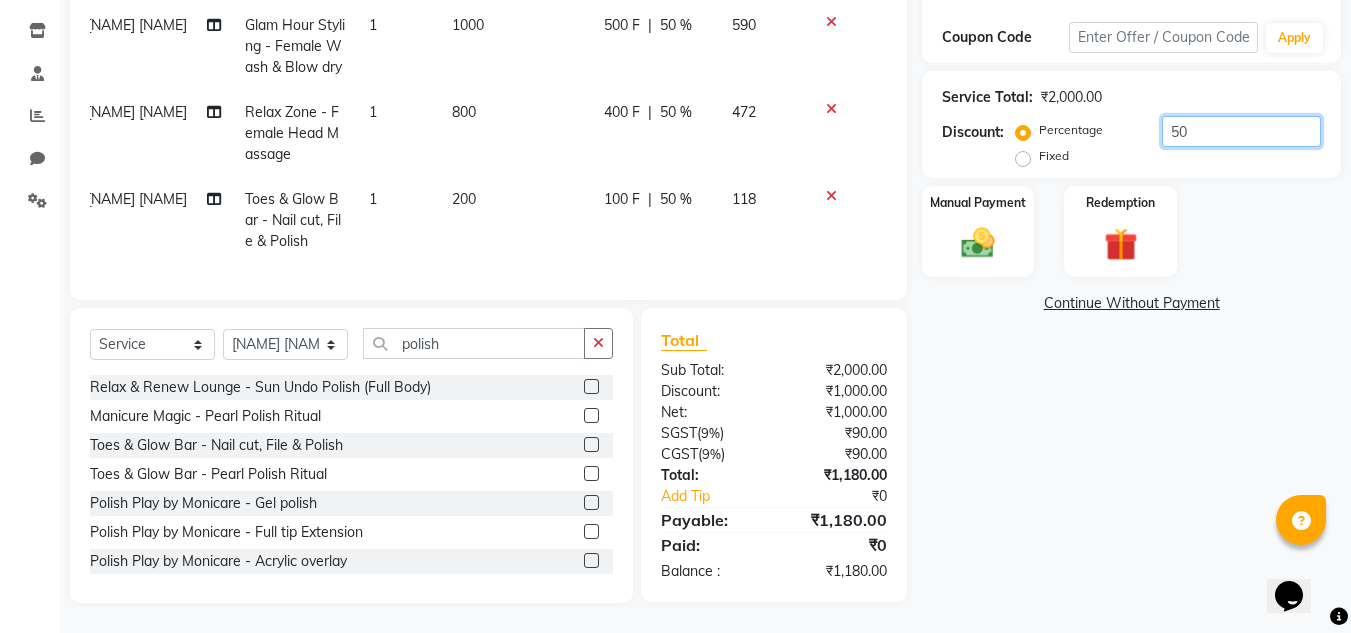 scroll, scrollTop: 363, scrollLeft: 0, axis: vertical 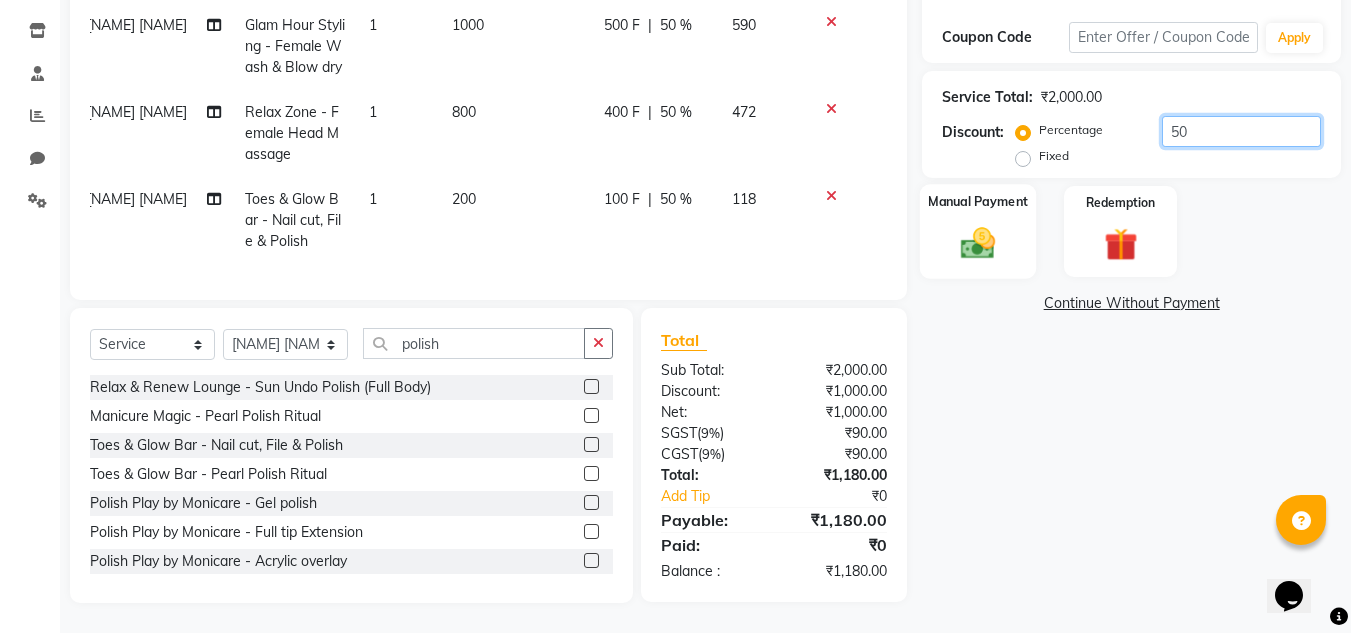 type on "50" 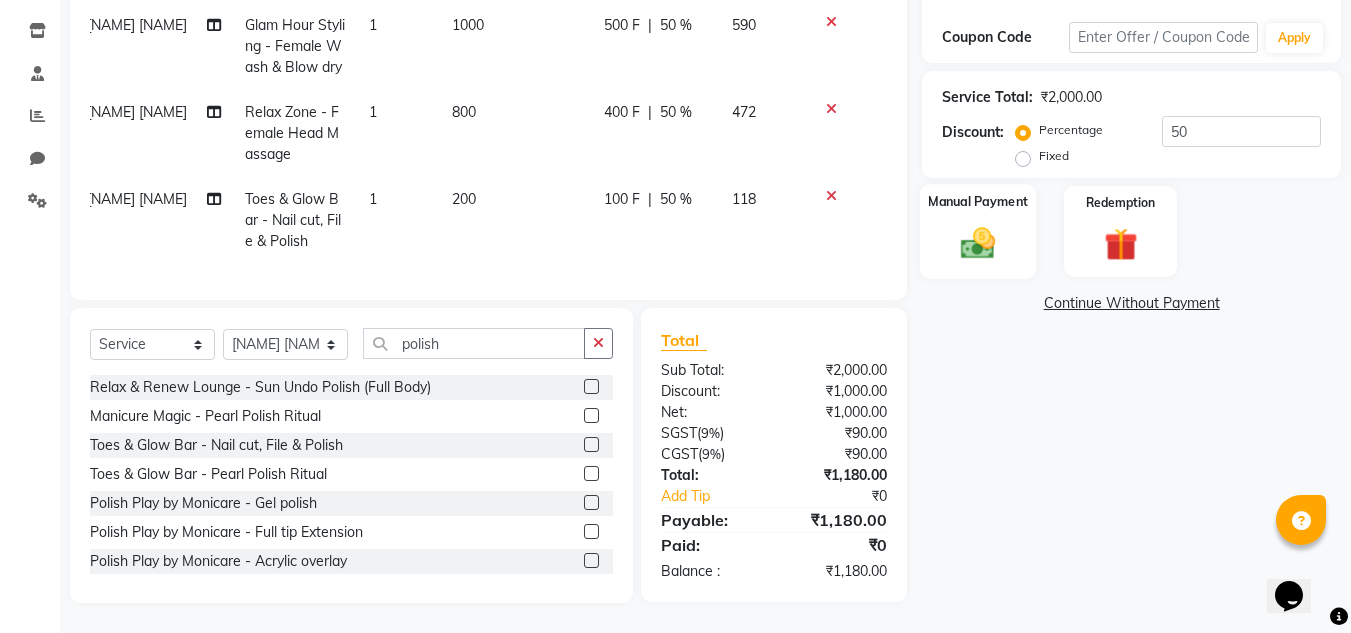click on "Manual Payment" 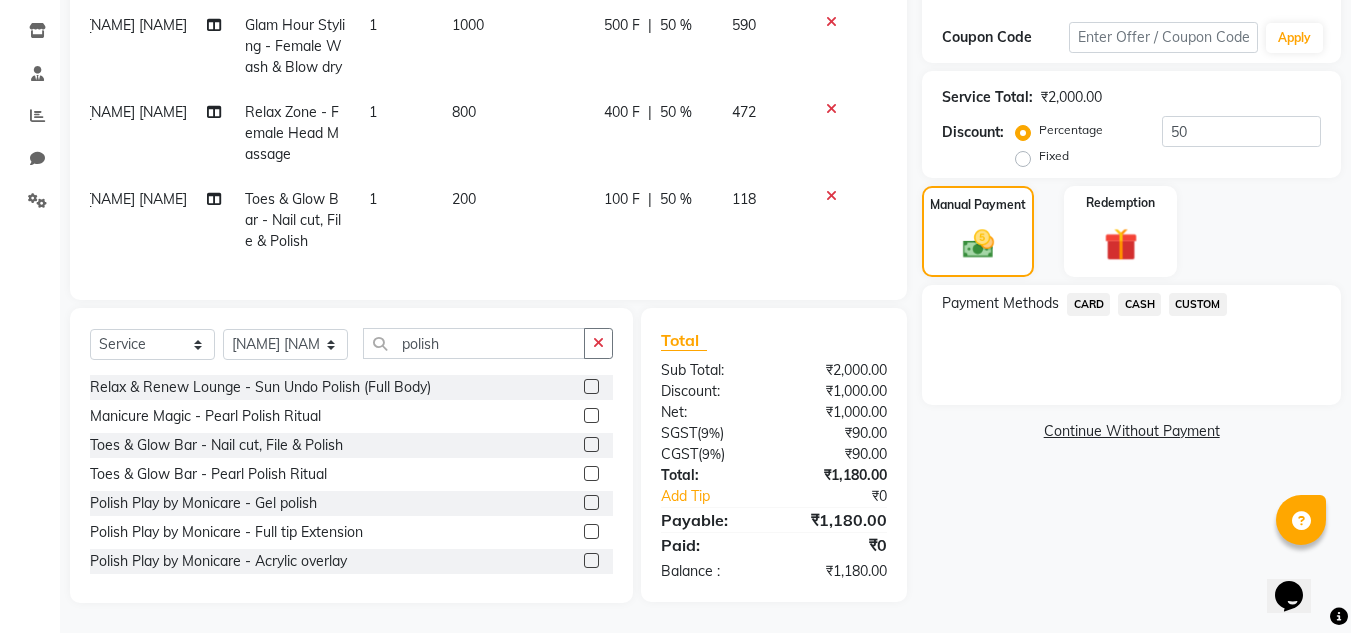 click on "CUSTOM" 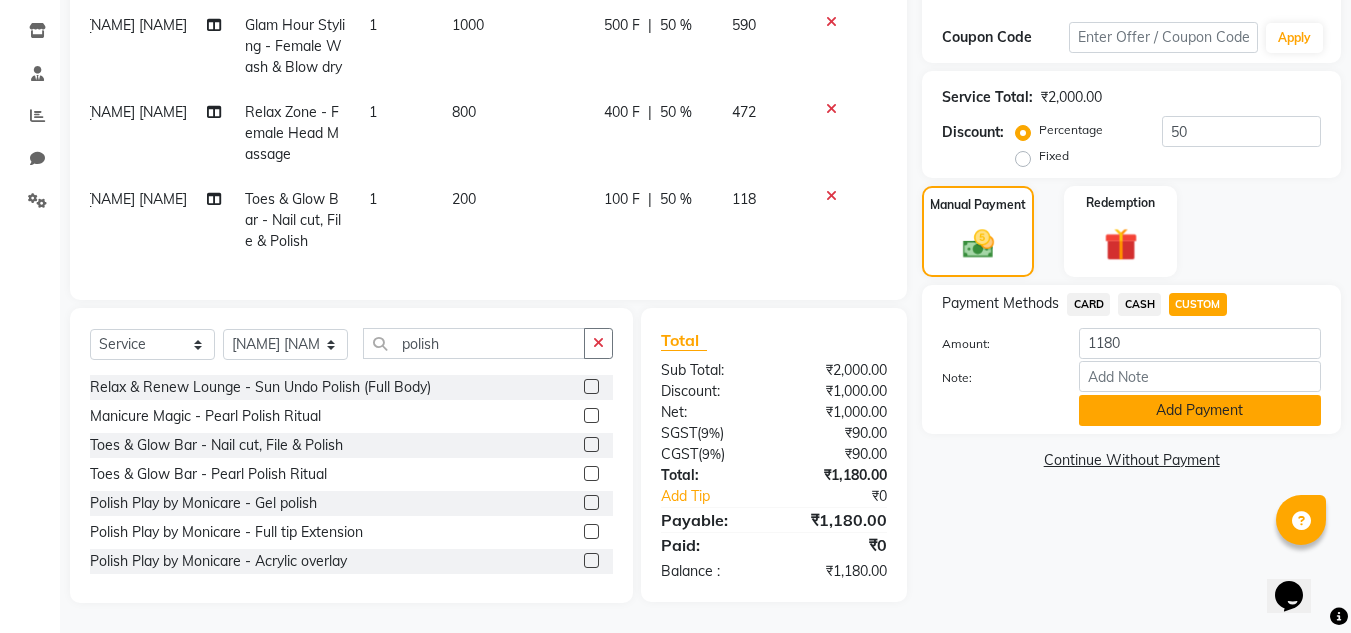 click on "Add Payment" 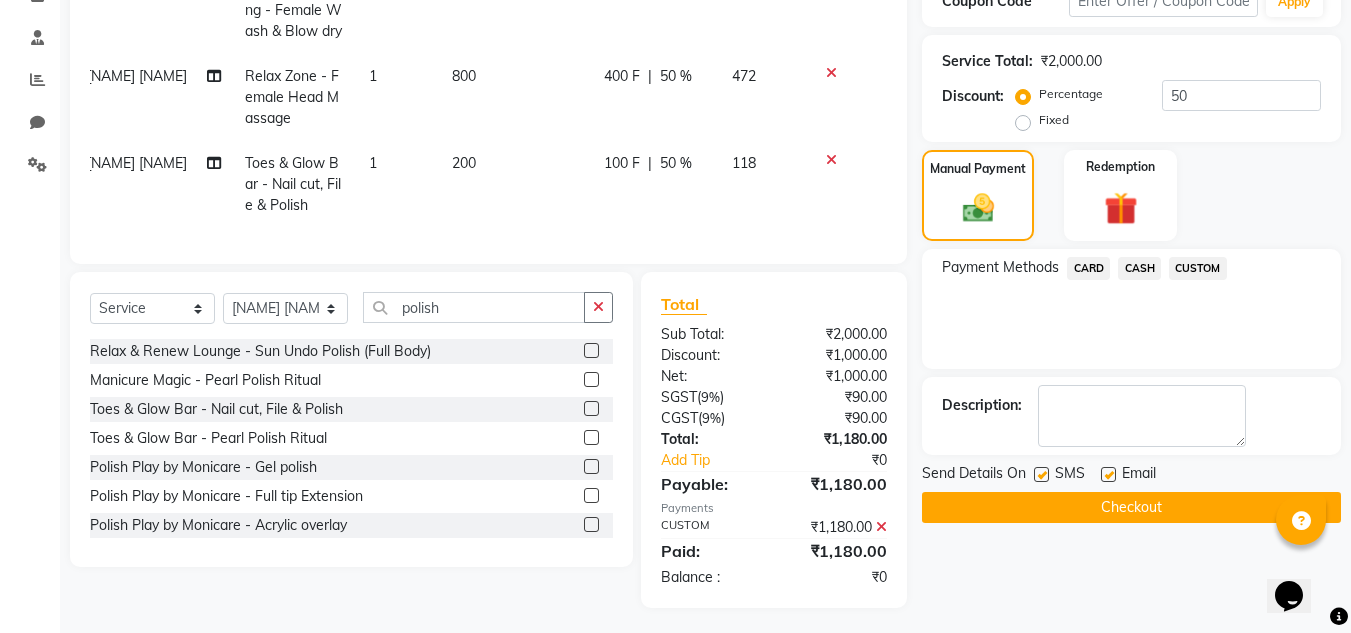 scroll, scrollTop: 404, scrollLeft: 0, axis: vertical 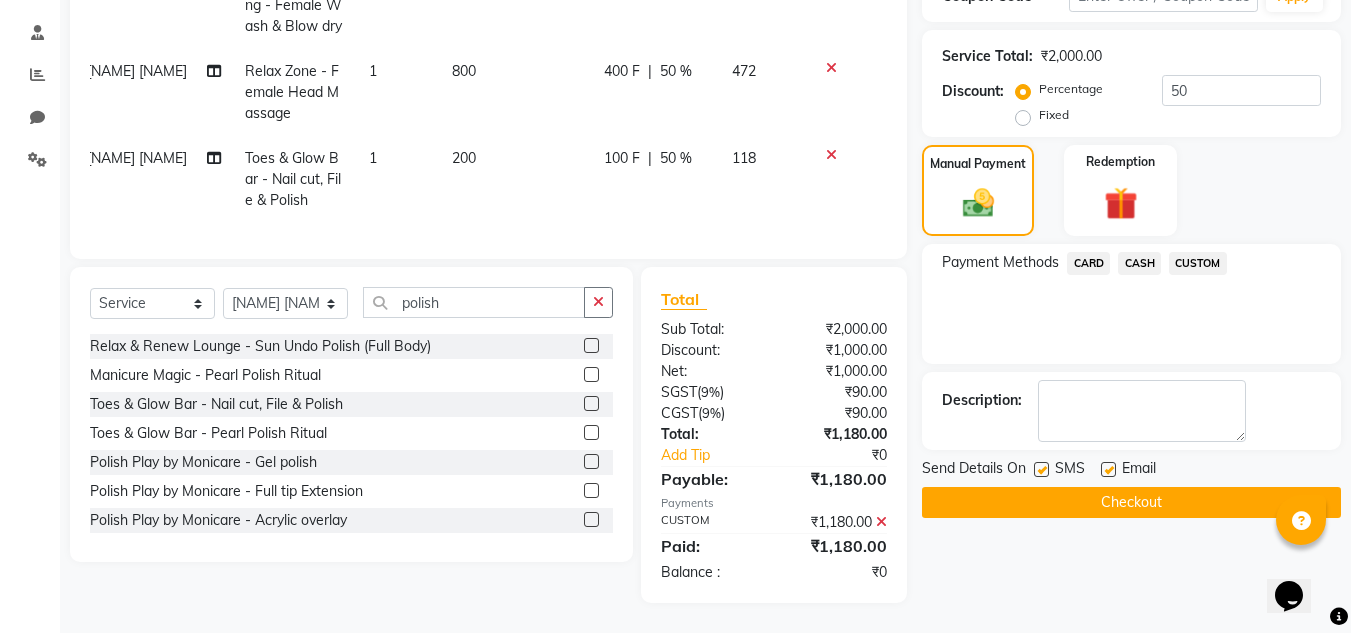 click on "Checkout" 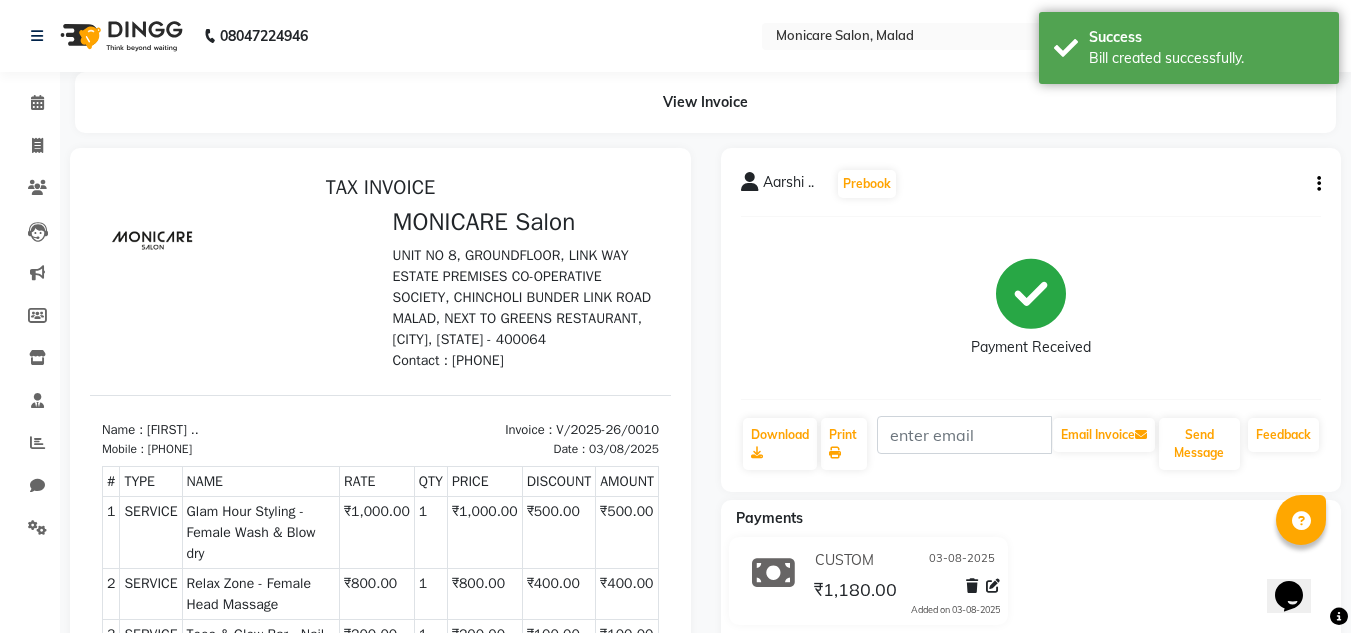 scroll, scrollTop: 0, scrollLeft: 0, axis: both 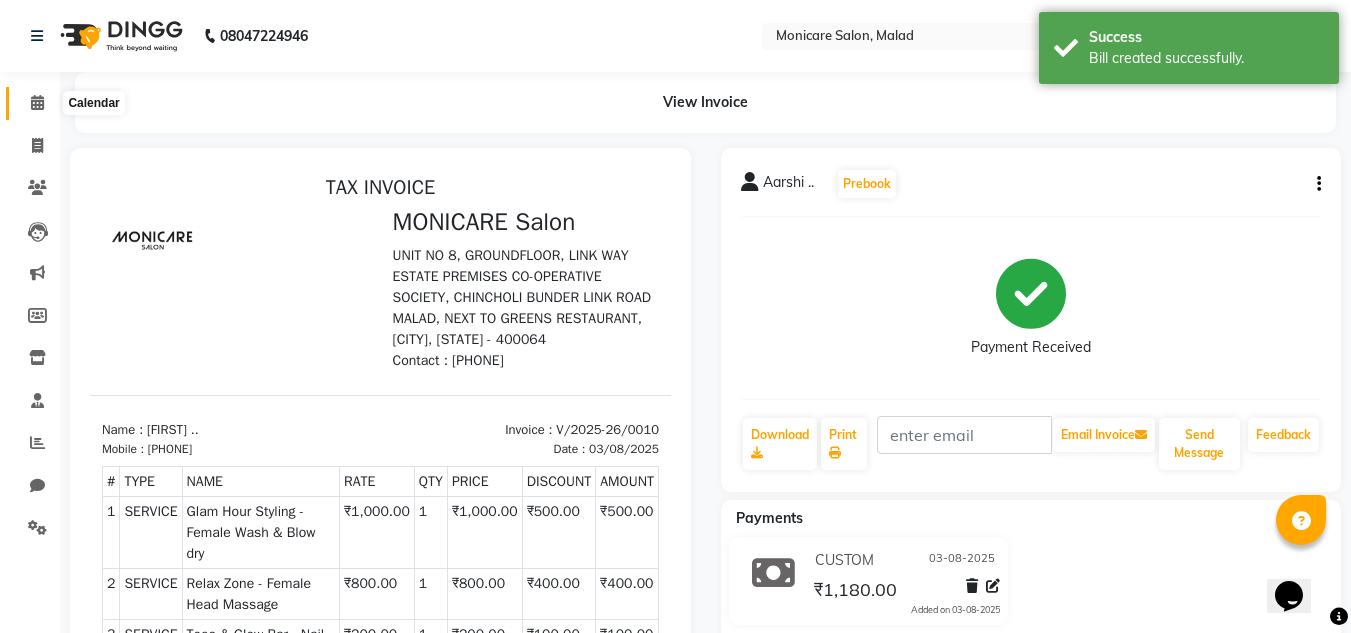 click 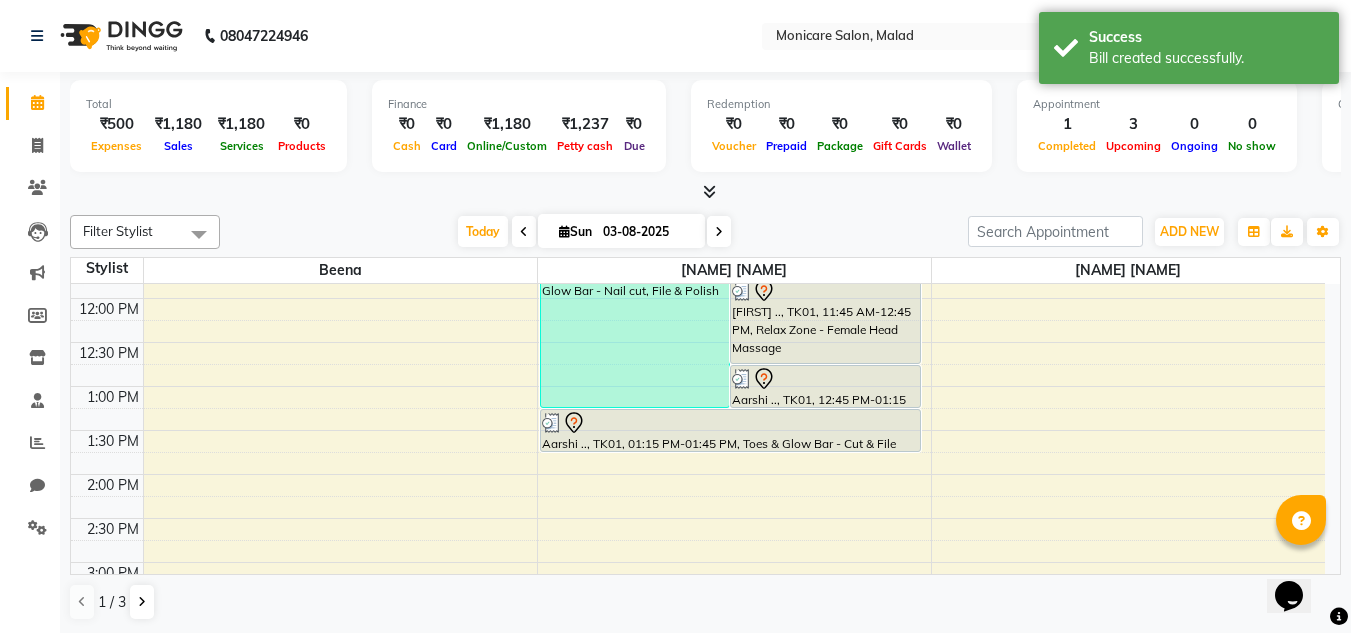scroll, scrollTop: 323, scrollLeft: 0, axis: vertical 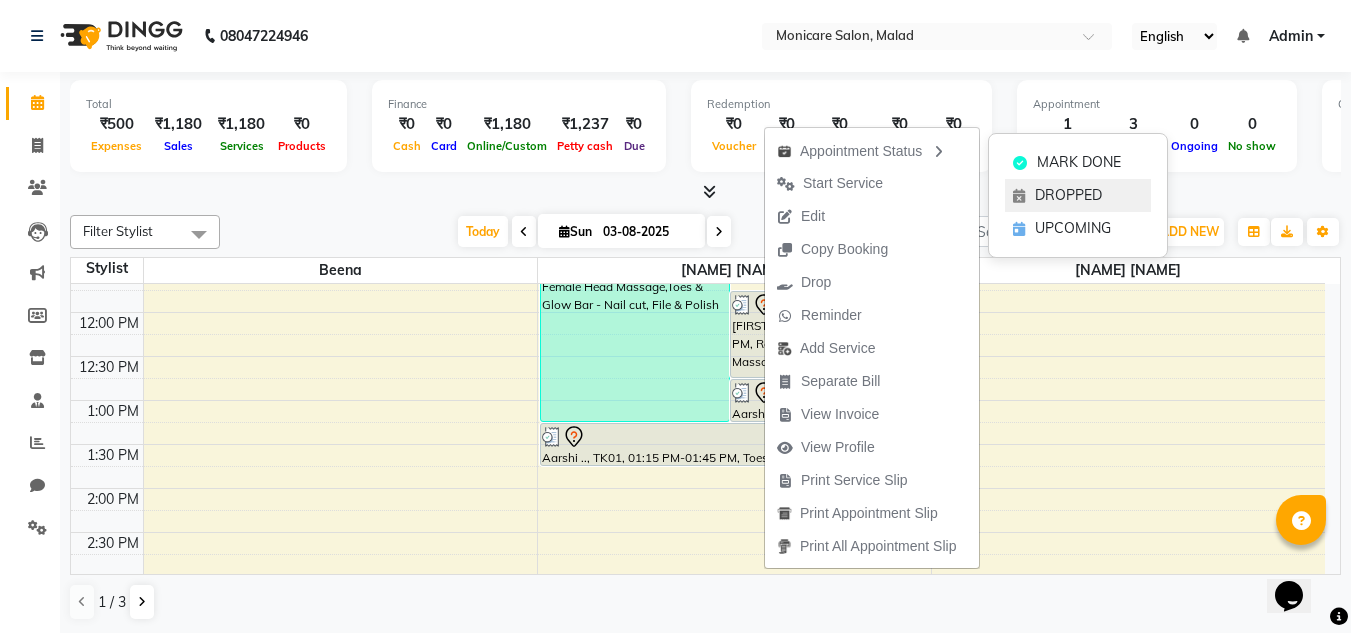 click on "DROPPED" 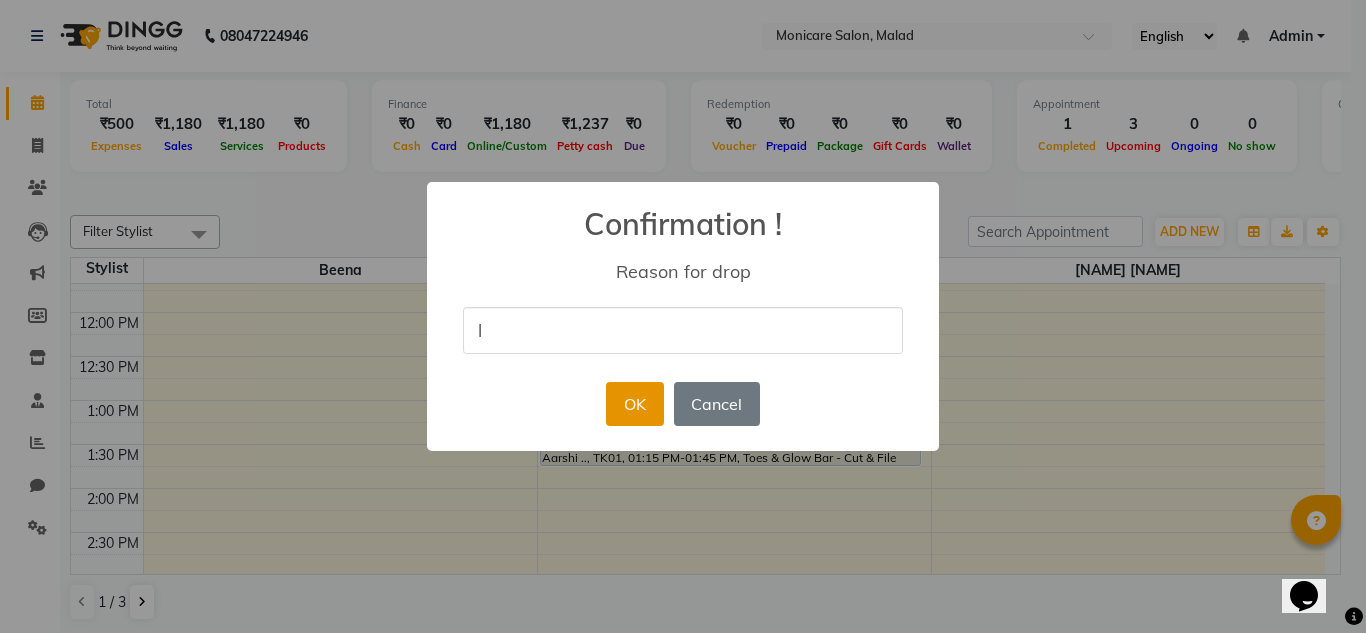 type on "l" 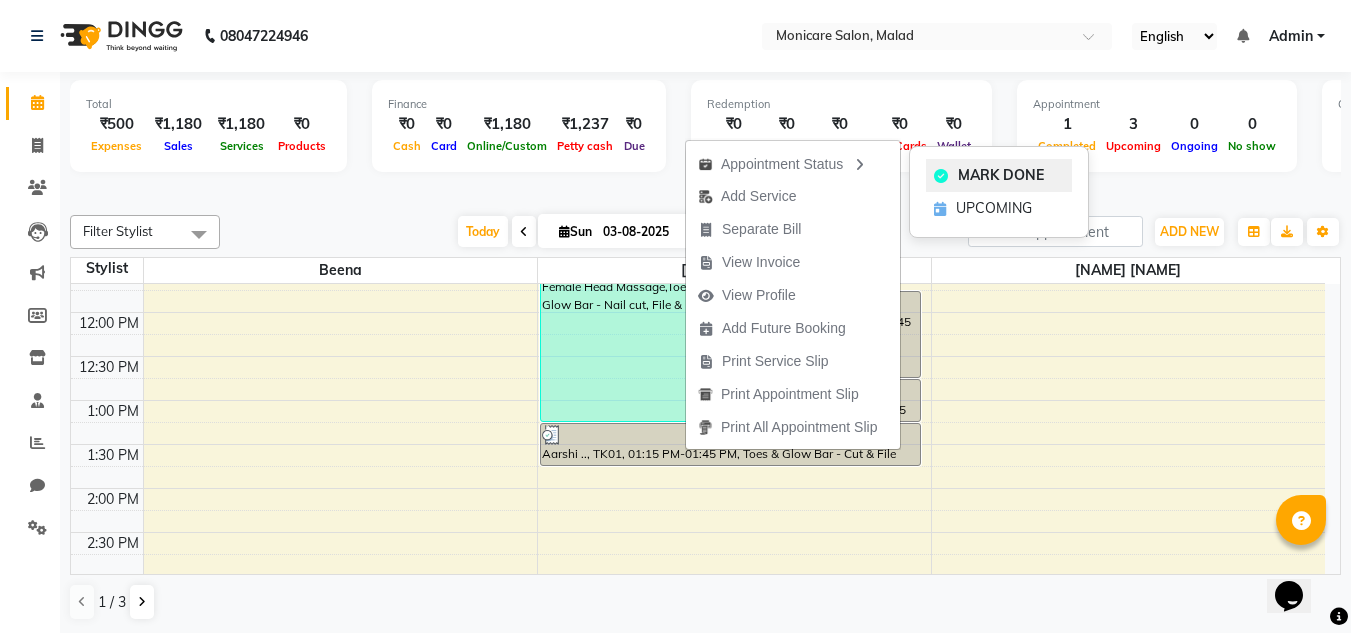 click on "MARK DONE" 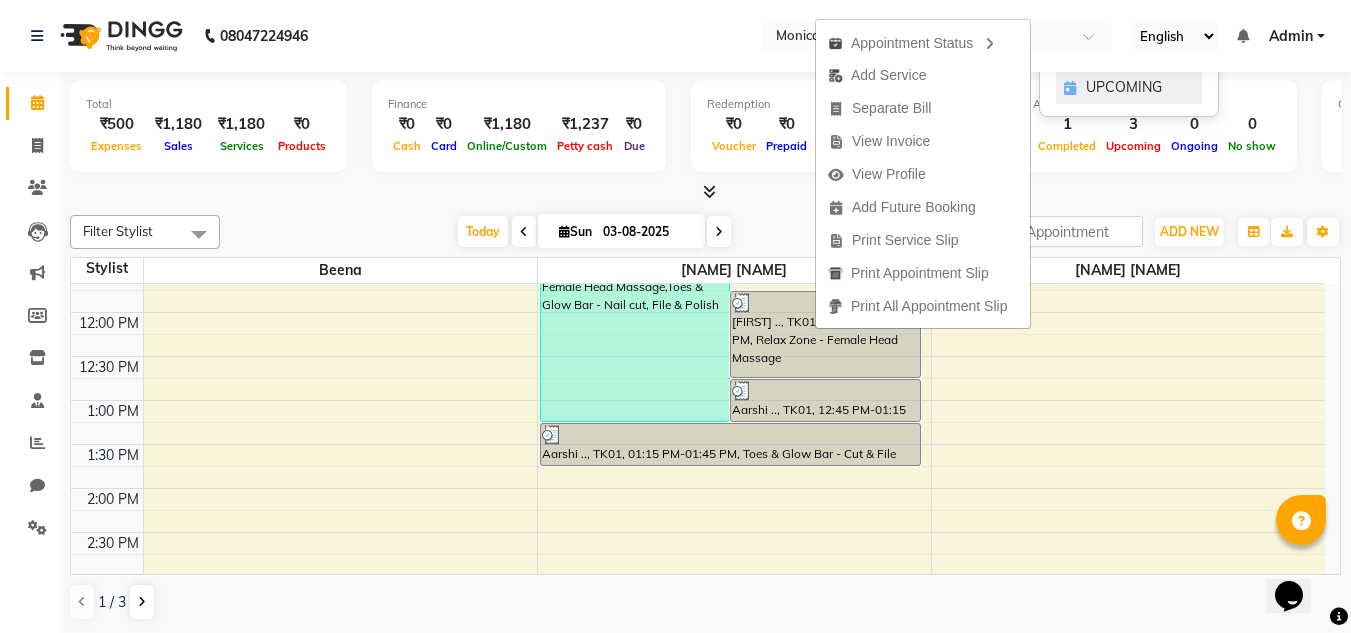click on "UPCOMING" 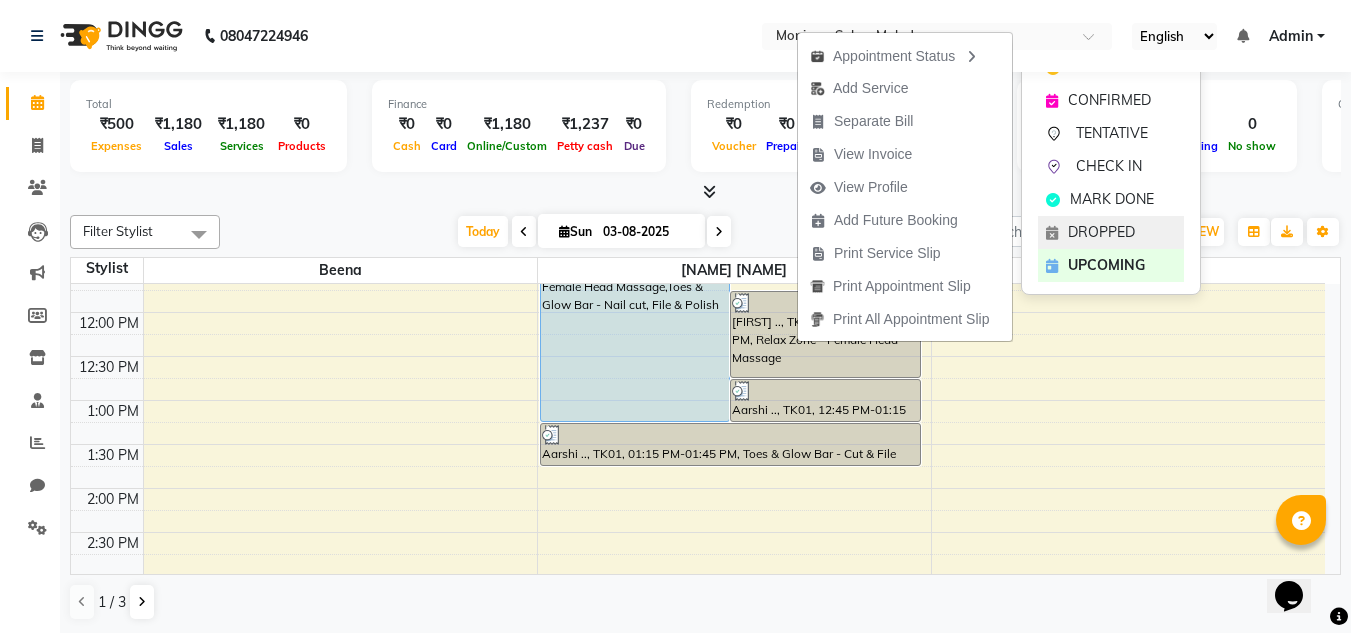 click on "DROPPED" 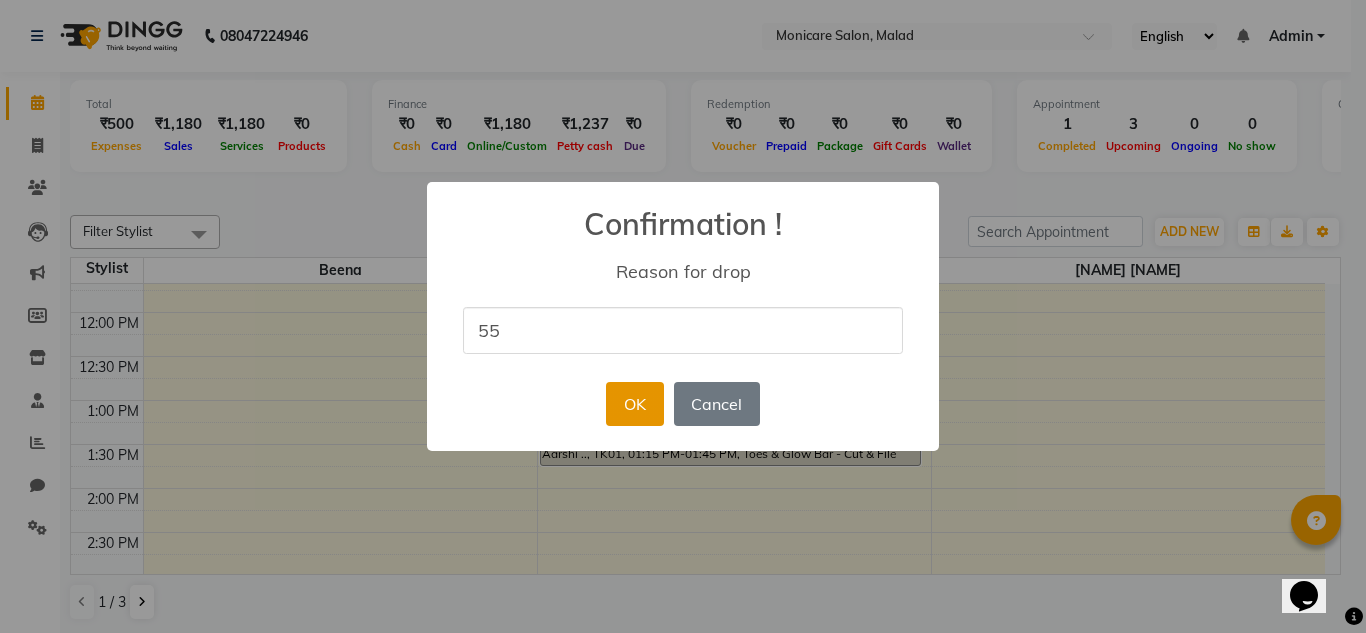 type on "55" 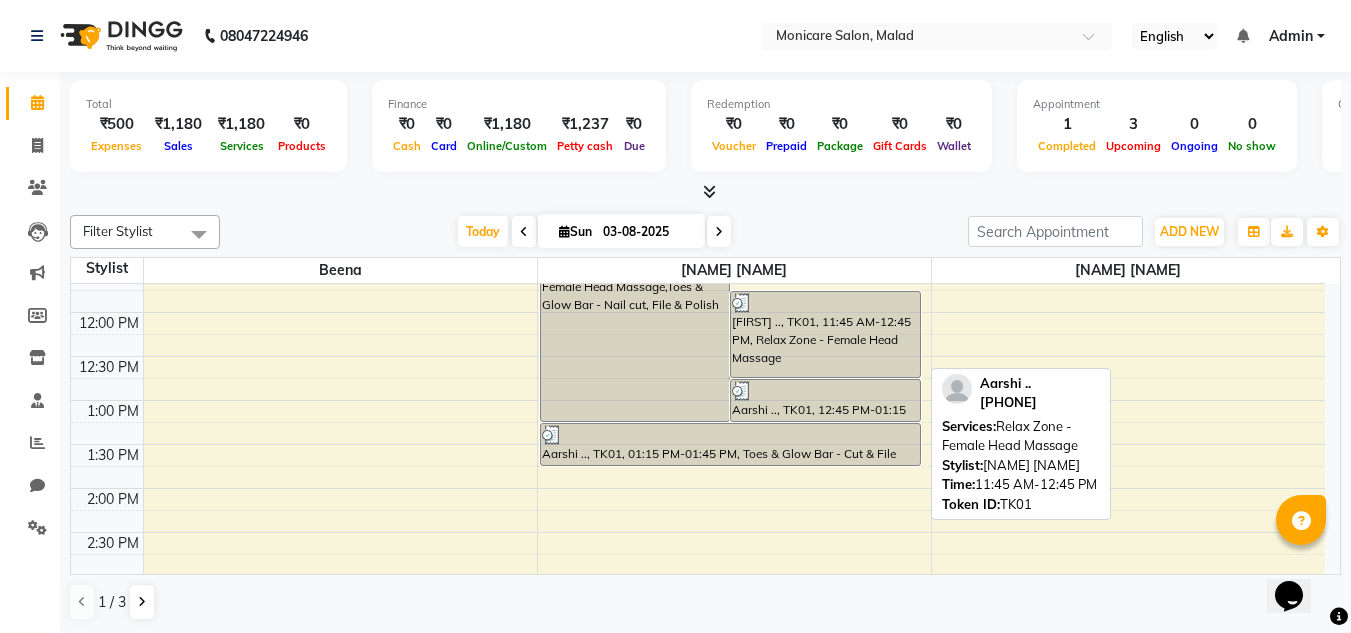 scroll, scrollTop: 0, scrollLeft: 0, axis: both 